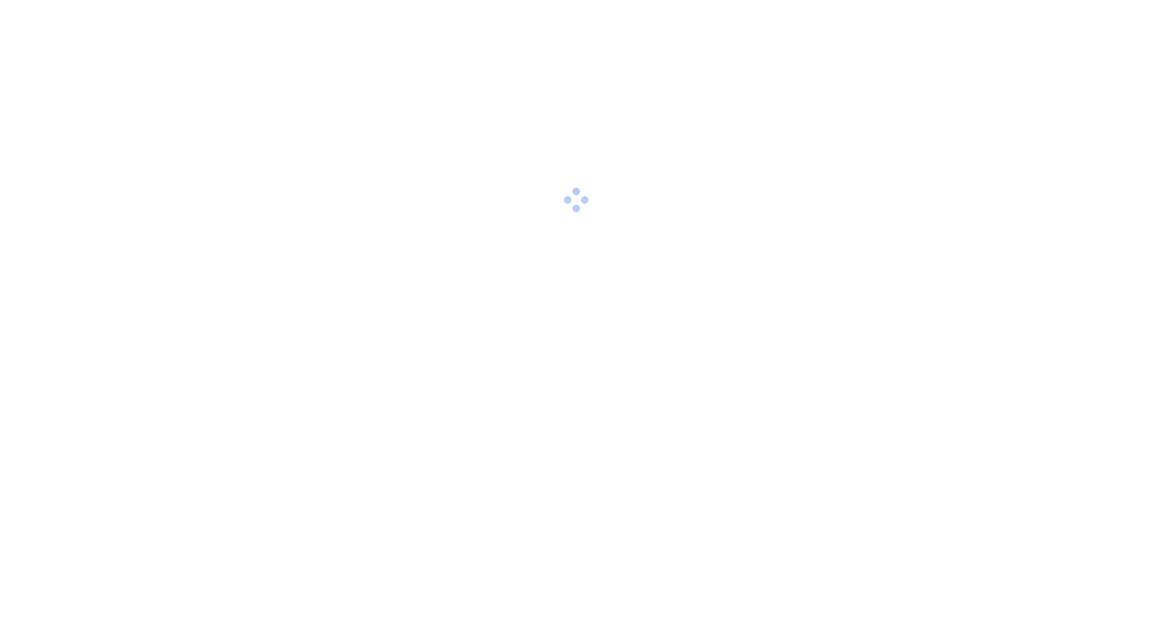 scroll, scrollTop: 0, scrollLeft: 0, axis: both 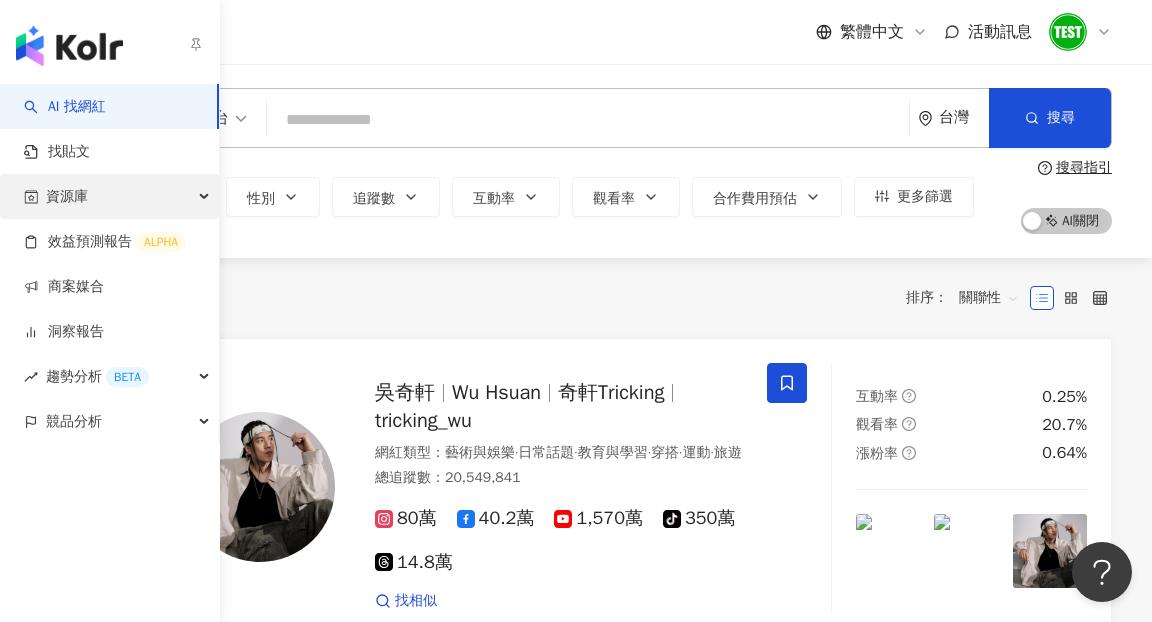 click on "資源庫" at bounding box center (67, 196) 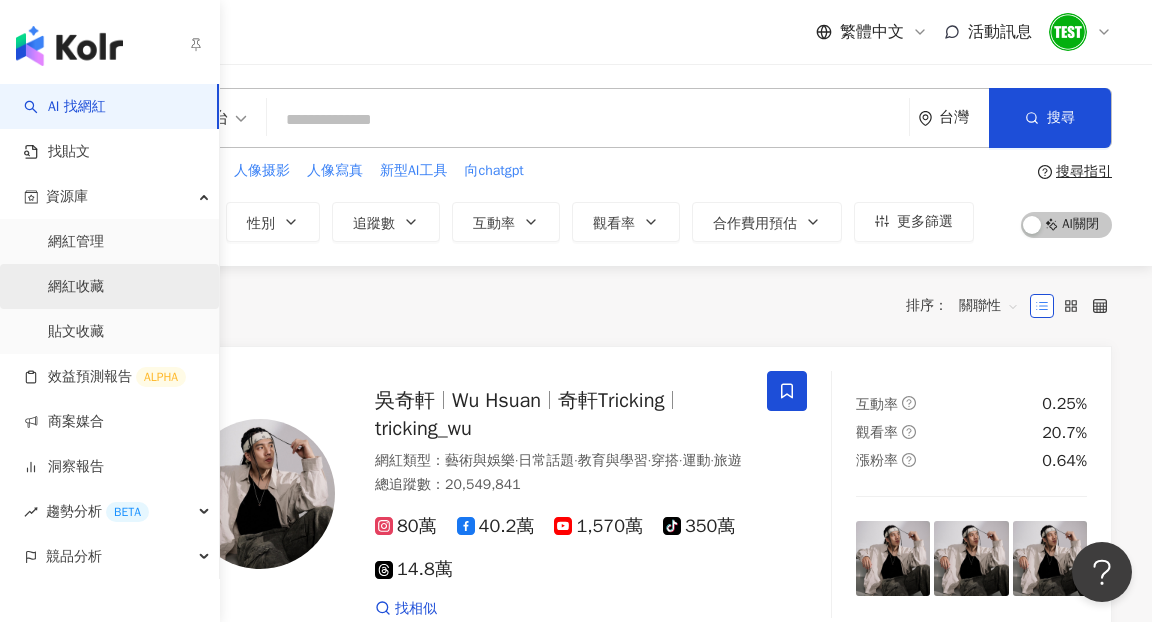click on "網紅收藏" at bounding box center (76, 287) 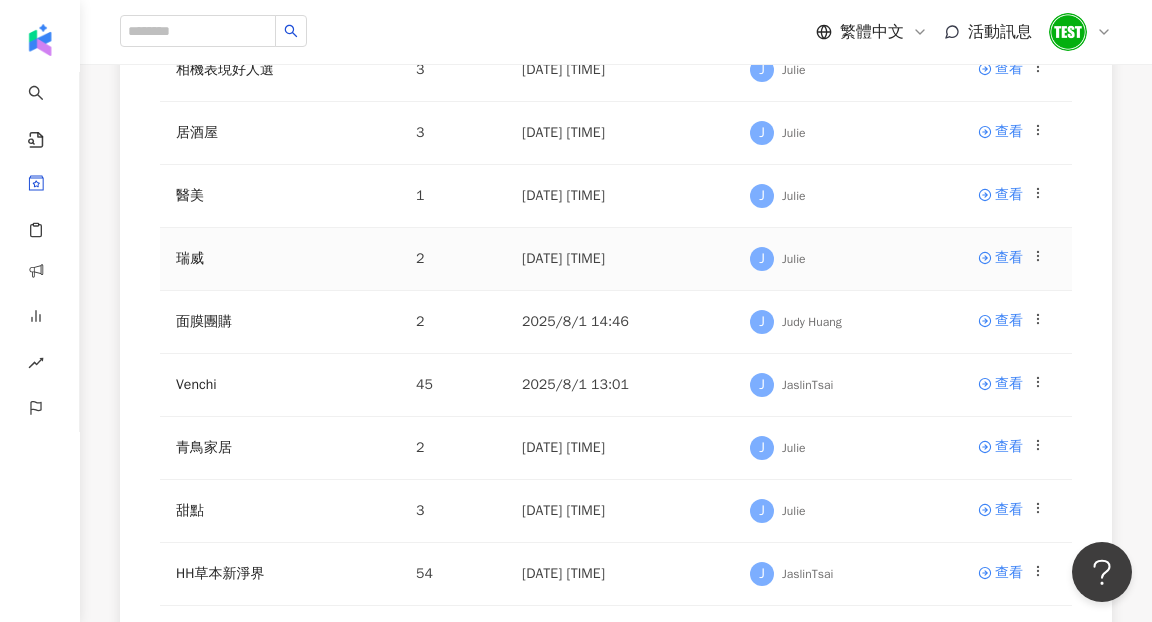 scroll, scrollTop: 340, scrollLeft: 0, axis: vertical 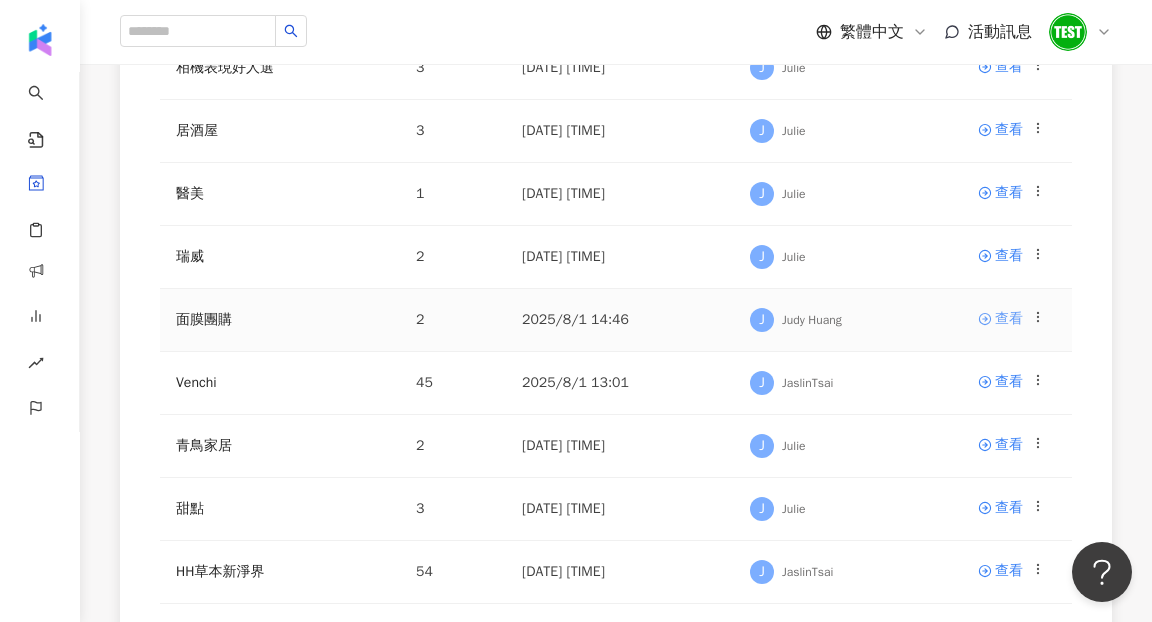 click on "查看" at bounding box center [1009, 319] 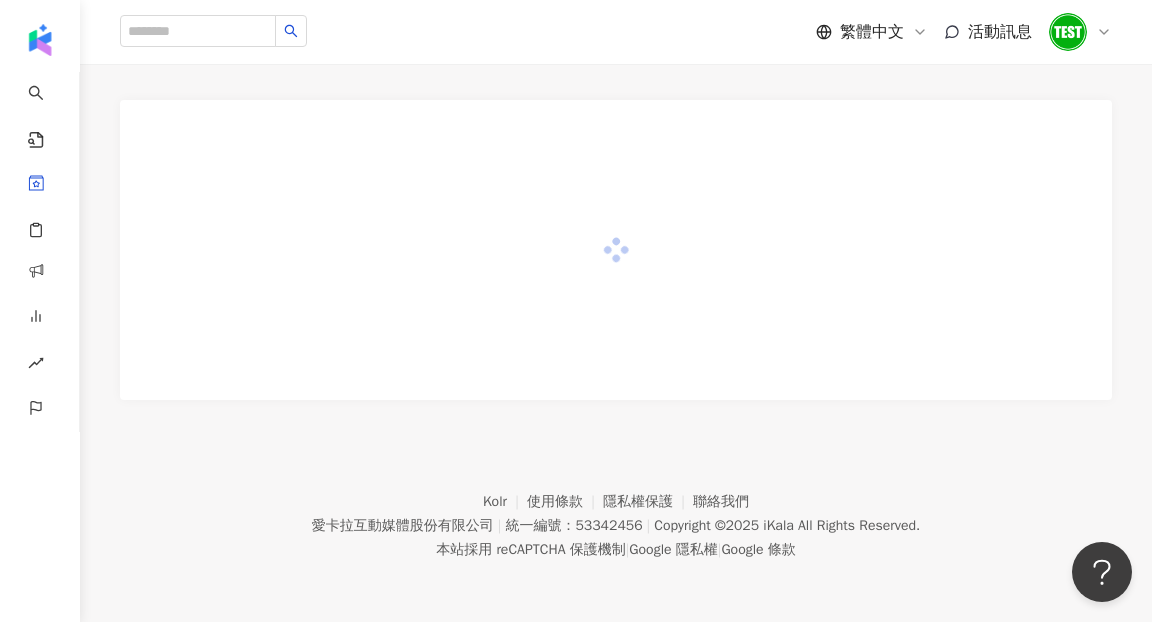 scroll, scrollTop: 0, scrollLeft: 0, axis: both 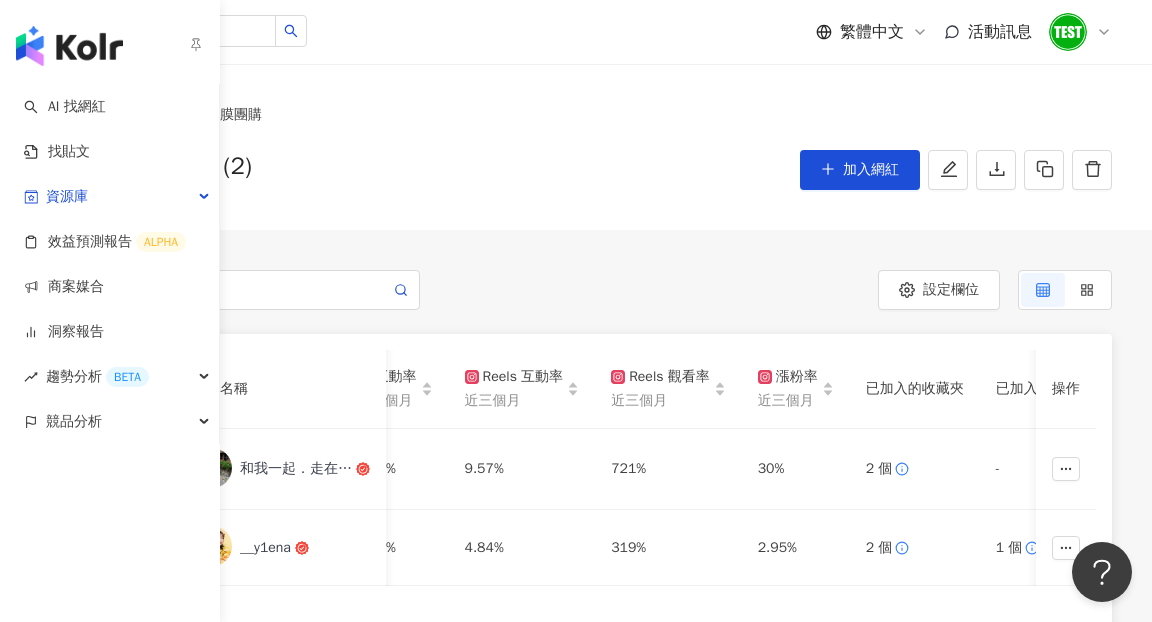 click at bounding box center (69, 46) 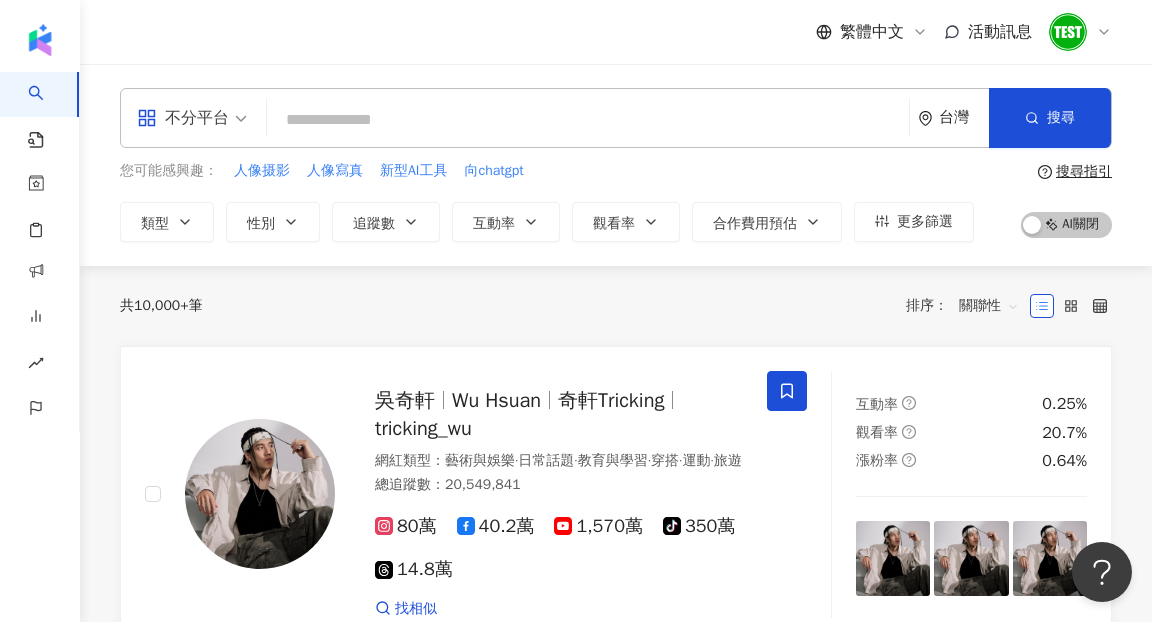 click at bounding box center (588, 120) 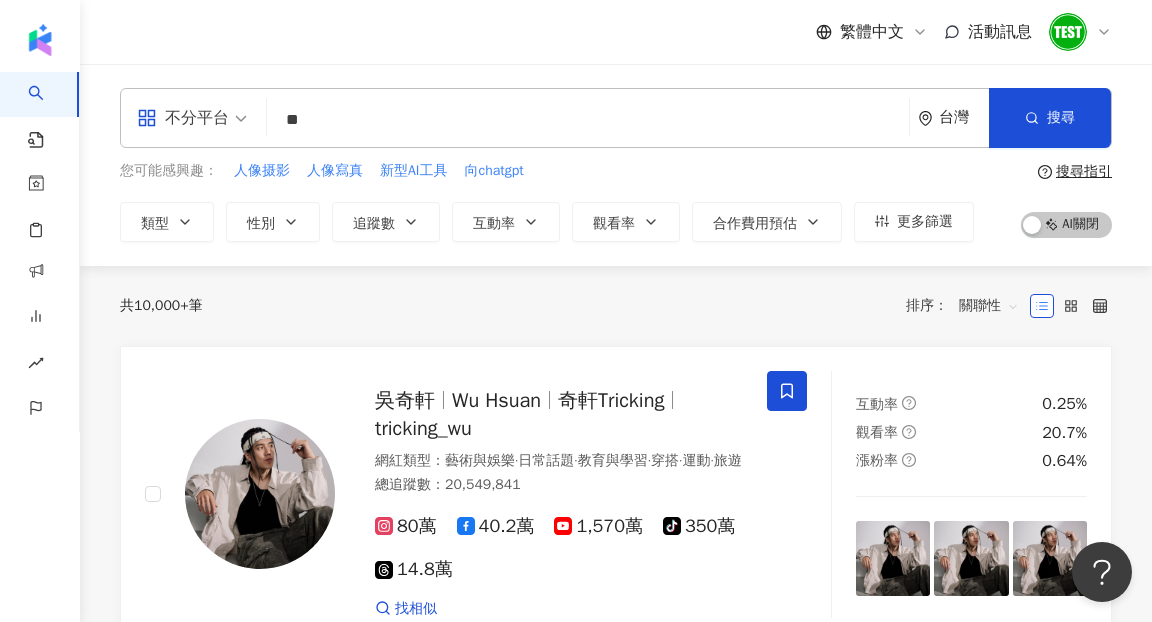 type on "*" 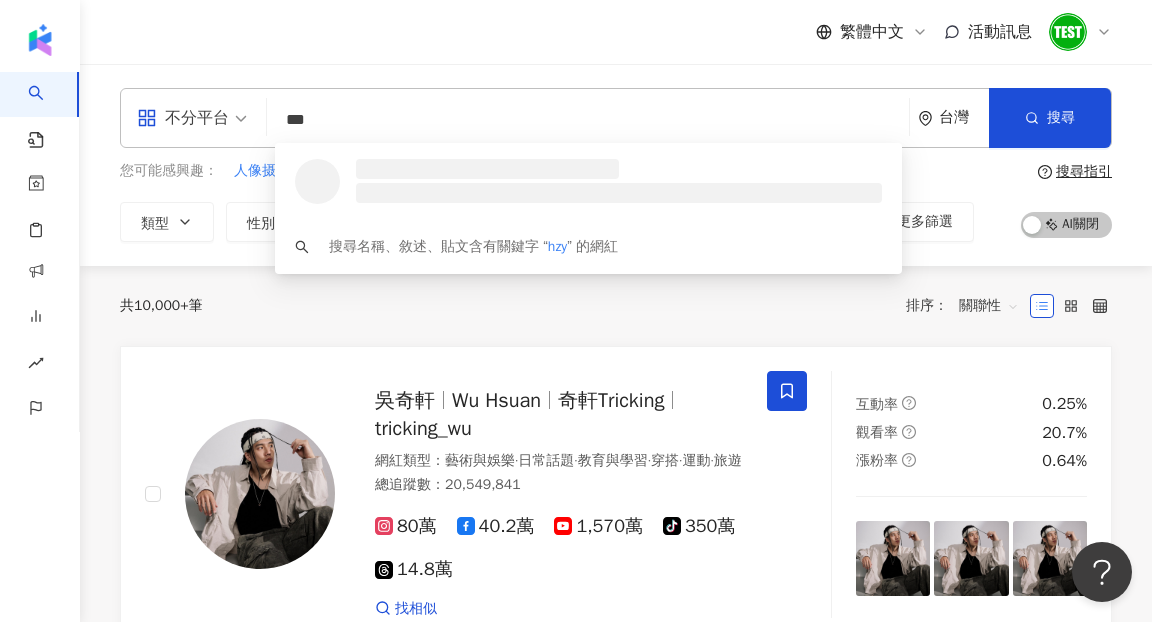 type on "****" 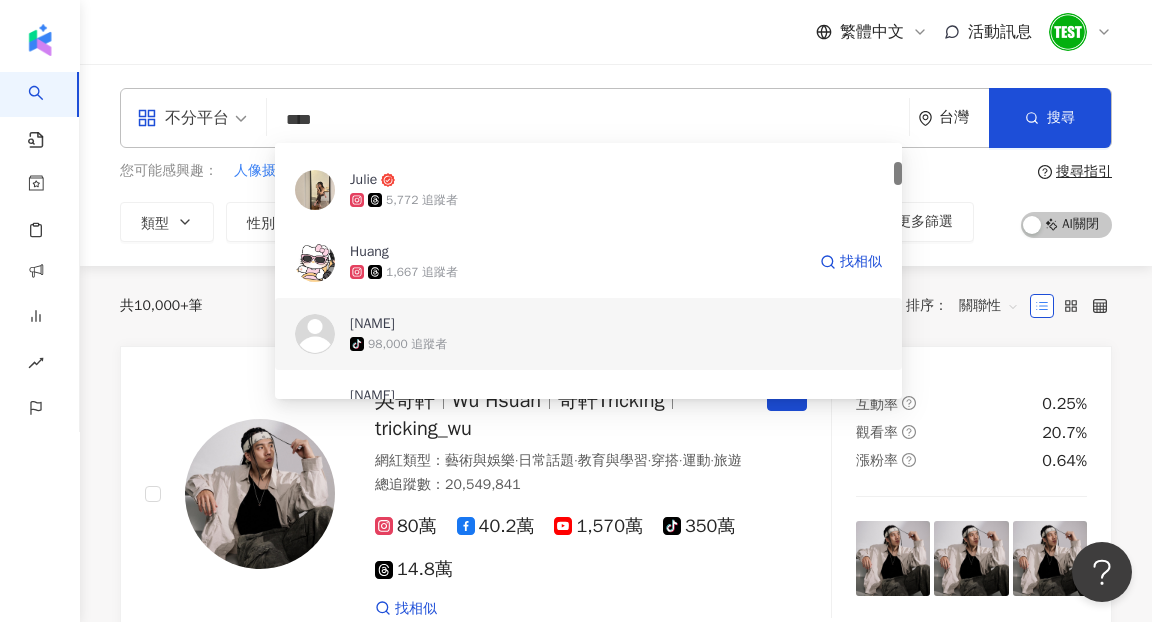 scroll, scrollTop: 207, scrollLeft: 0, axis: vertical 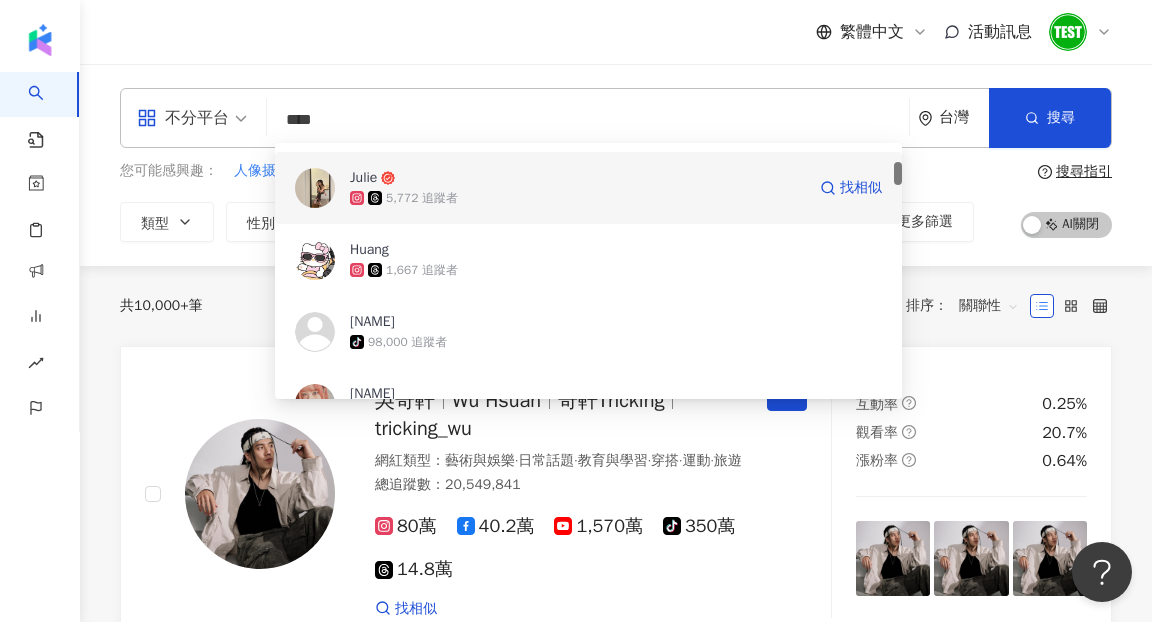click on "5,772   追蹤者" at bounding box center (422, 198) 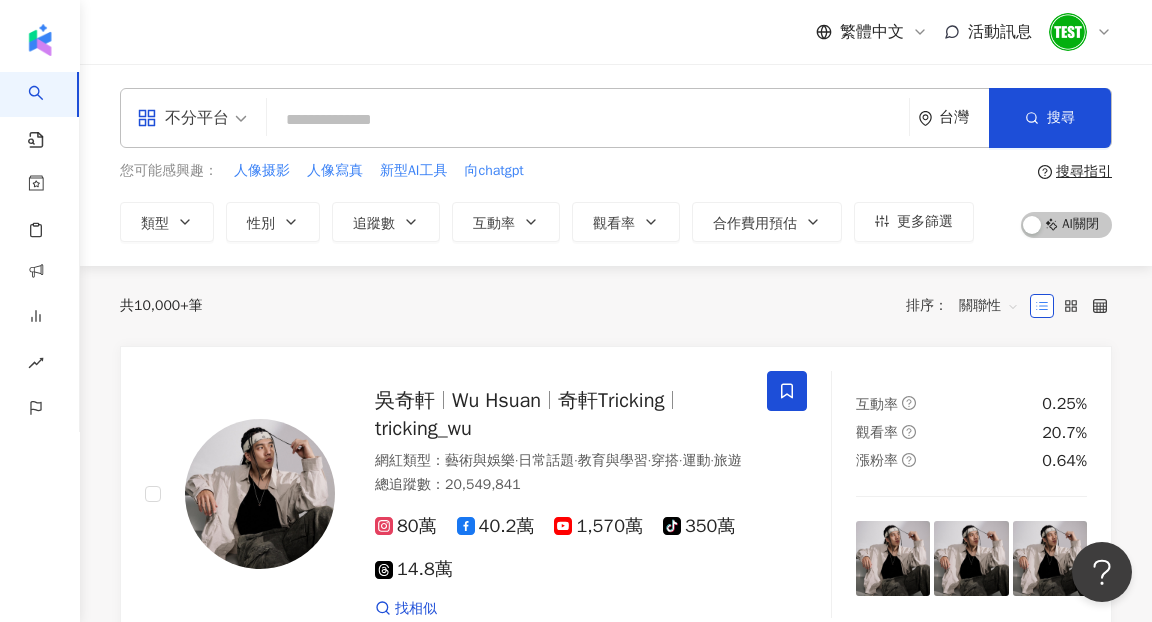 click 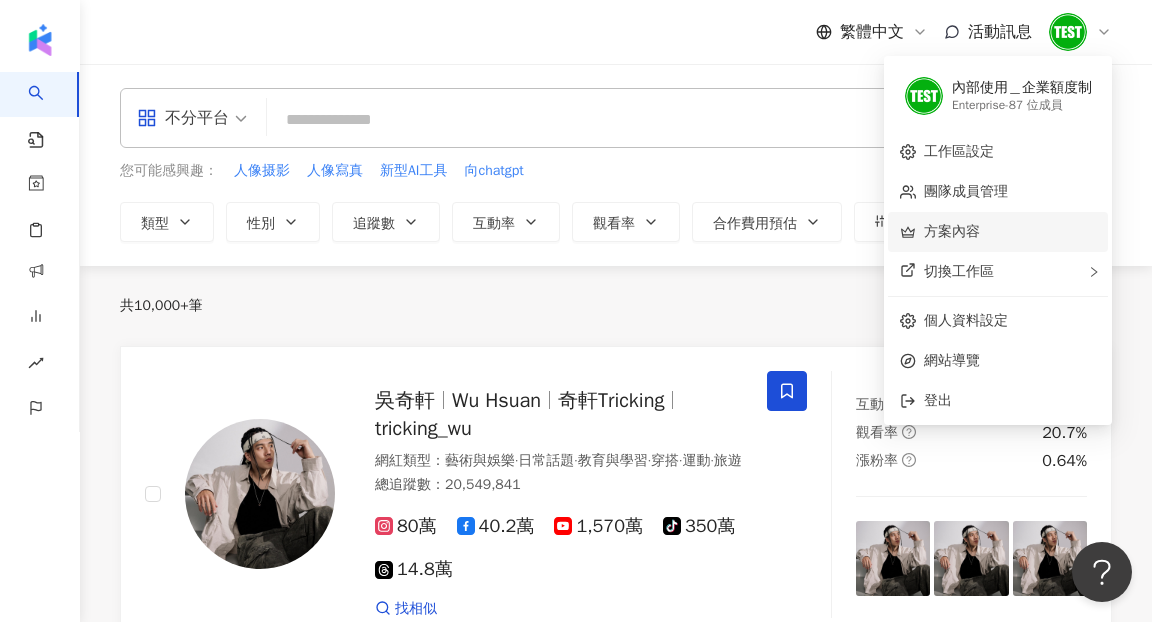 click on "方案內容" at bounding box center [952, 231] 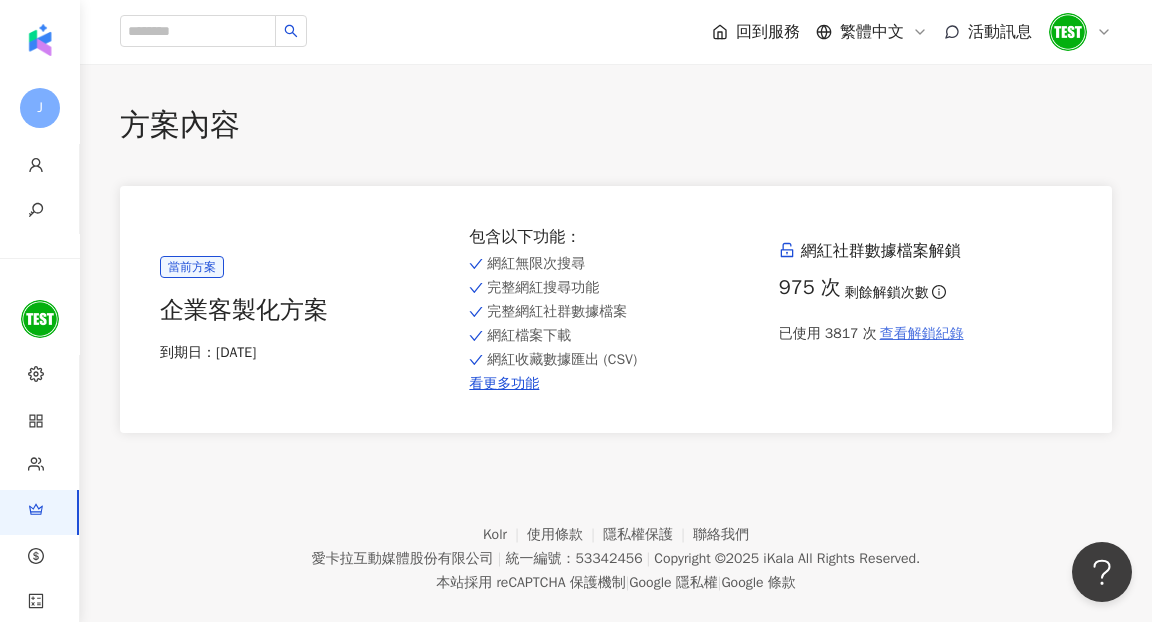 click on "查看解鎖紀錄" at bounding box center [922, 334] 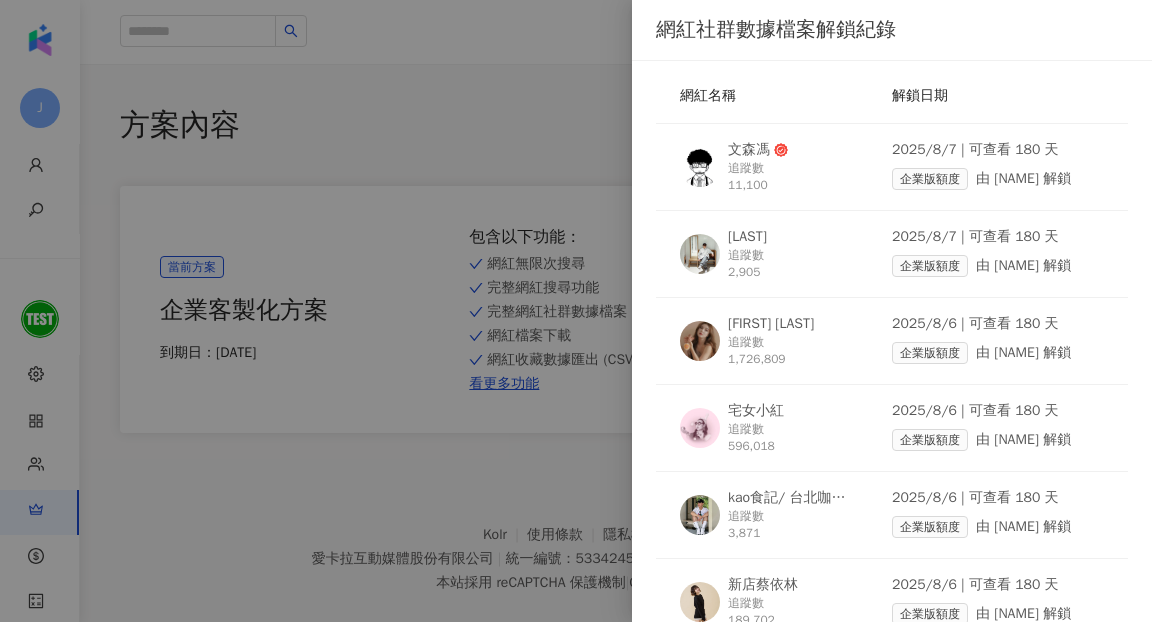 click at bounding box center (576, 311) 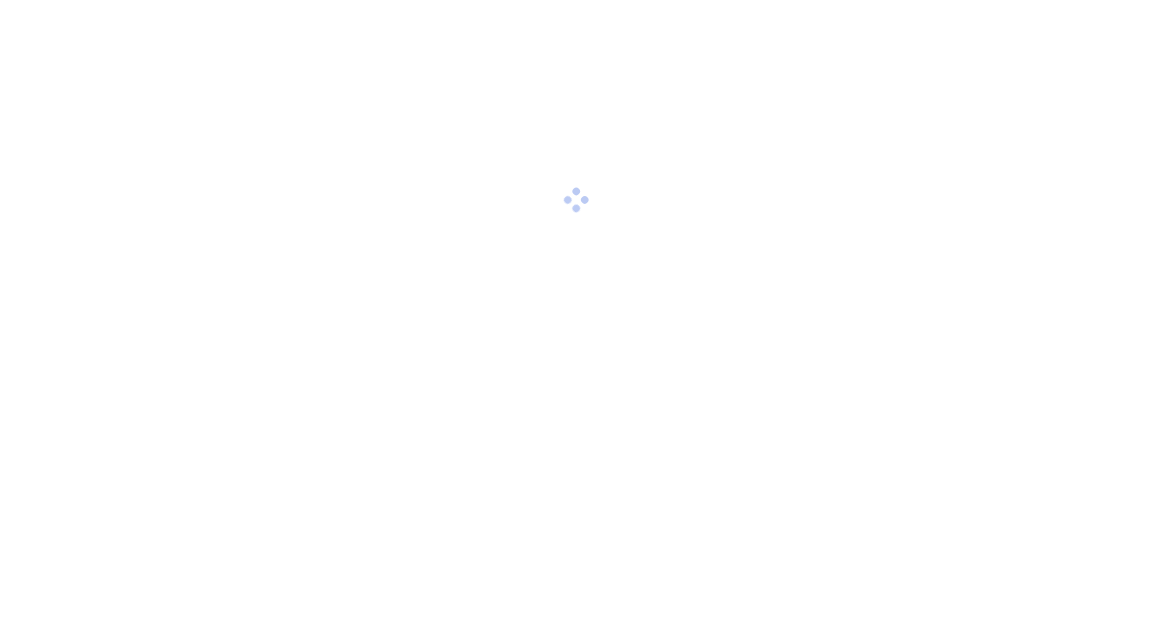 scroll, scrollTop: 0, scrollLeft: 0, axis: both 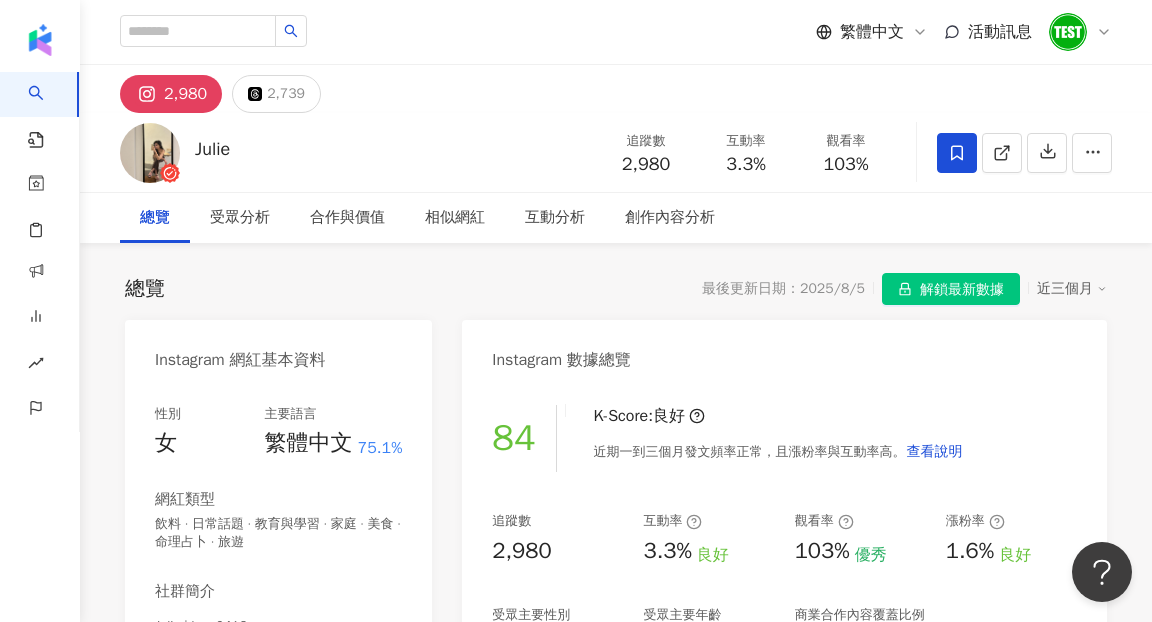 click 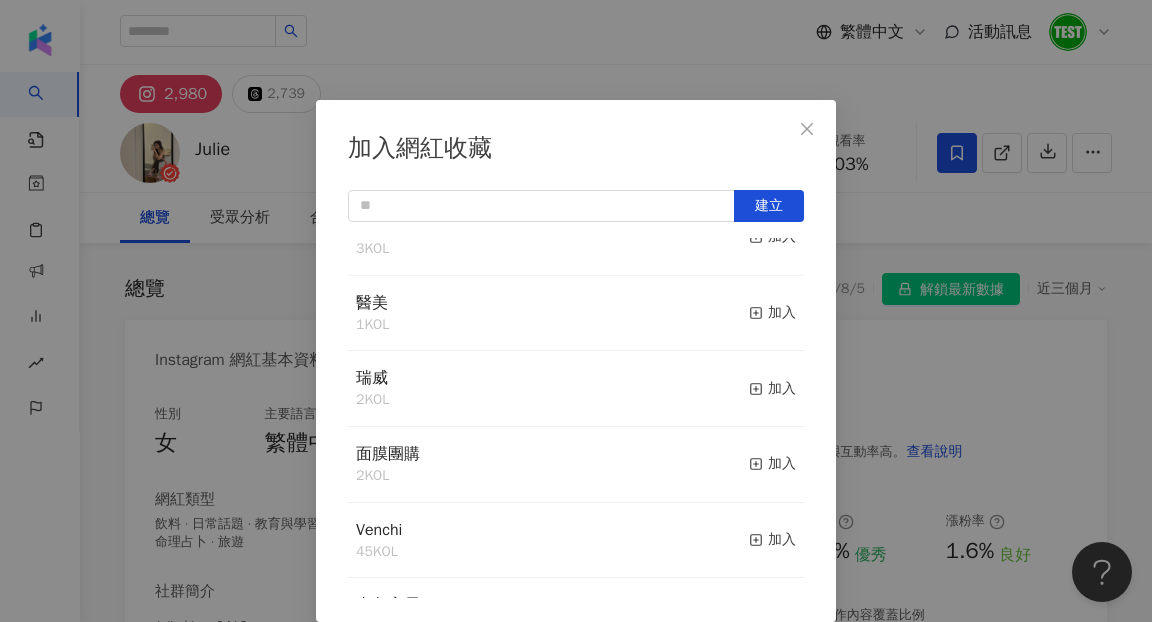 scroll, scrollTop: 114, scrollLeft: 0, axis: vertical 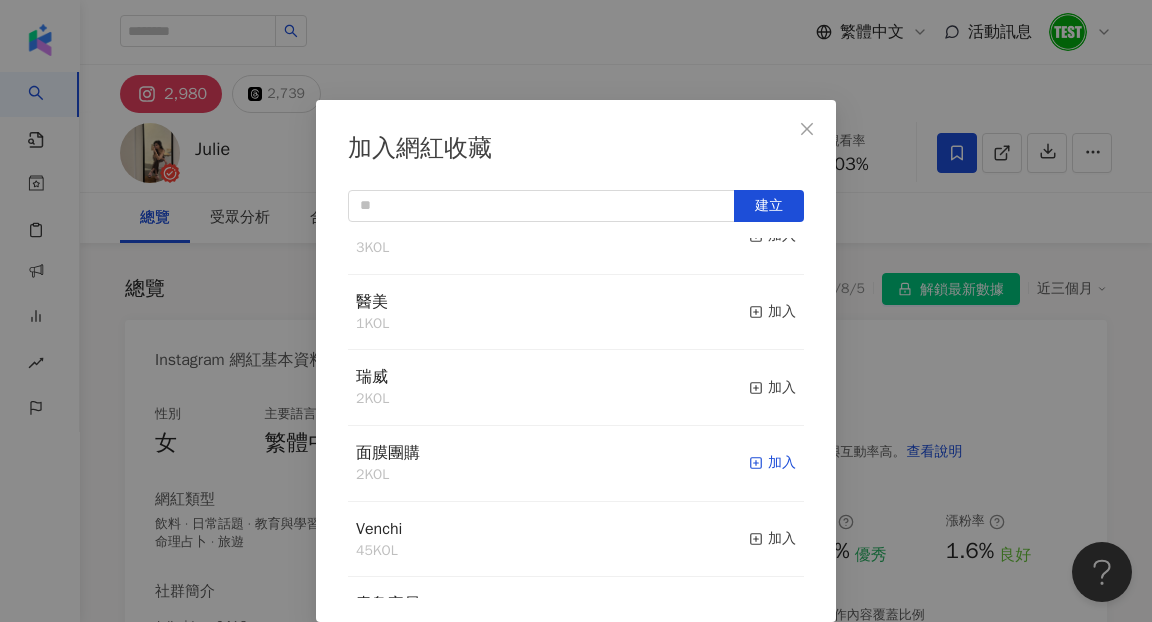 click on "加入" at bounding box center (772, 463) 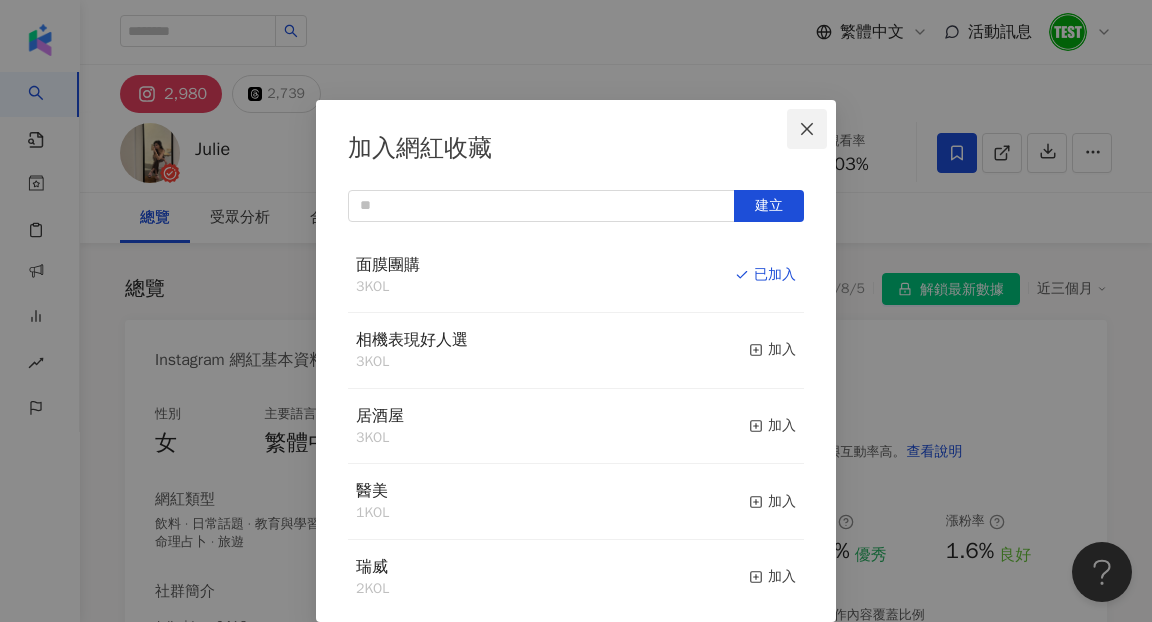 click at bounding box center [807, 129] 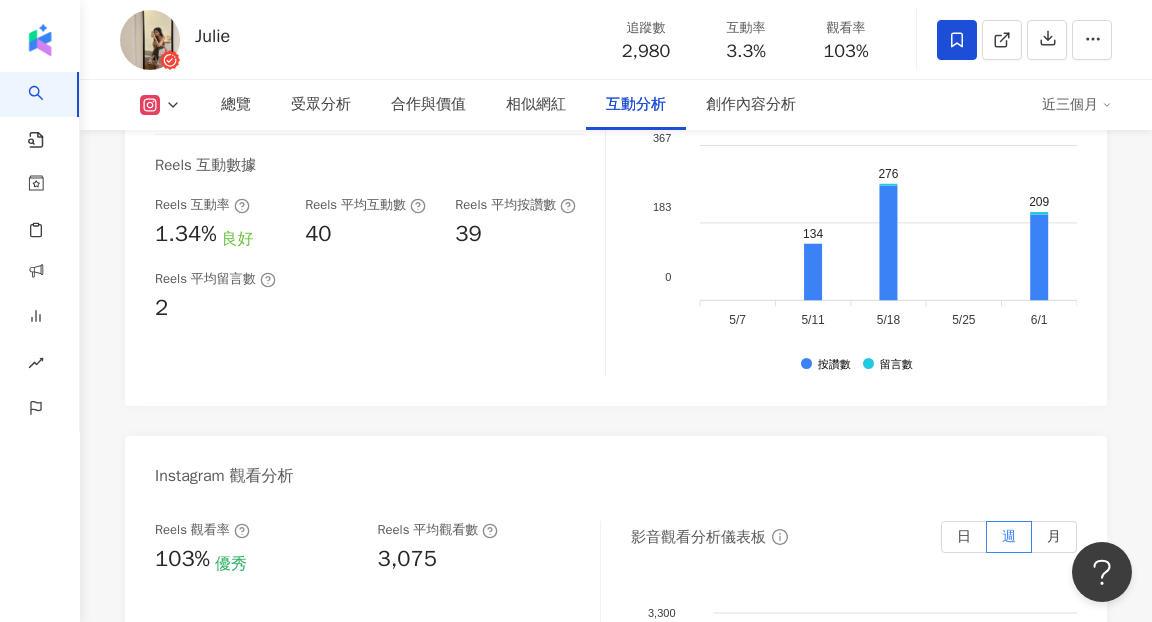 scroll, scrollTop: 3953, scrollLeft: 0, axis: vertical 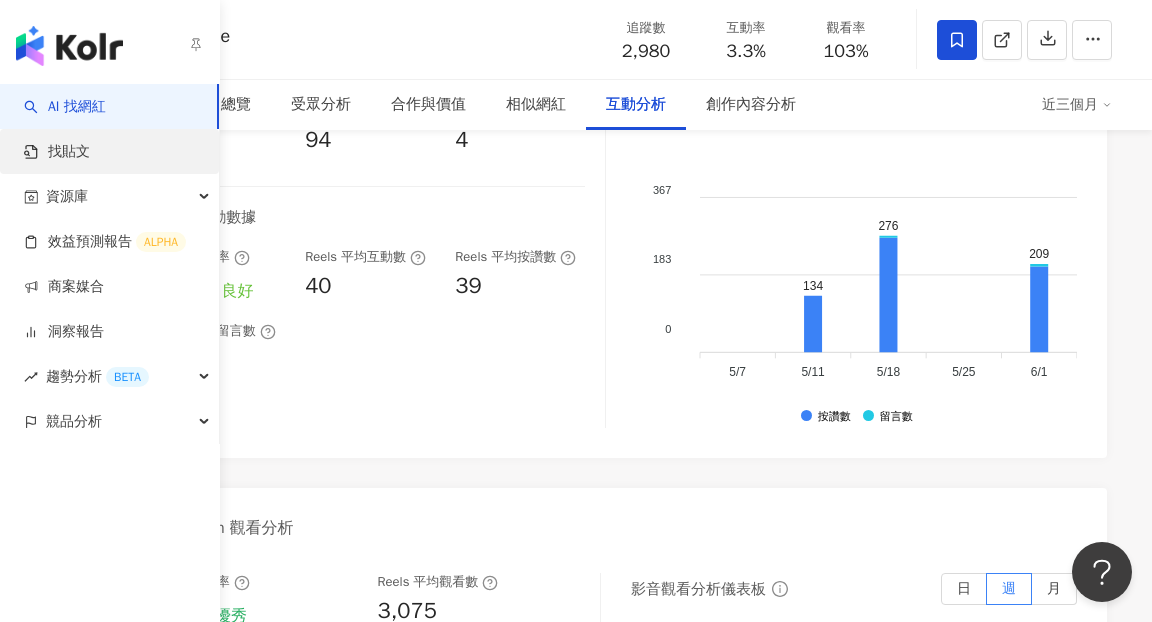 click on "找貼文" at bounding box center [57, 152] 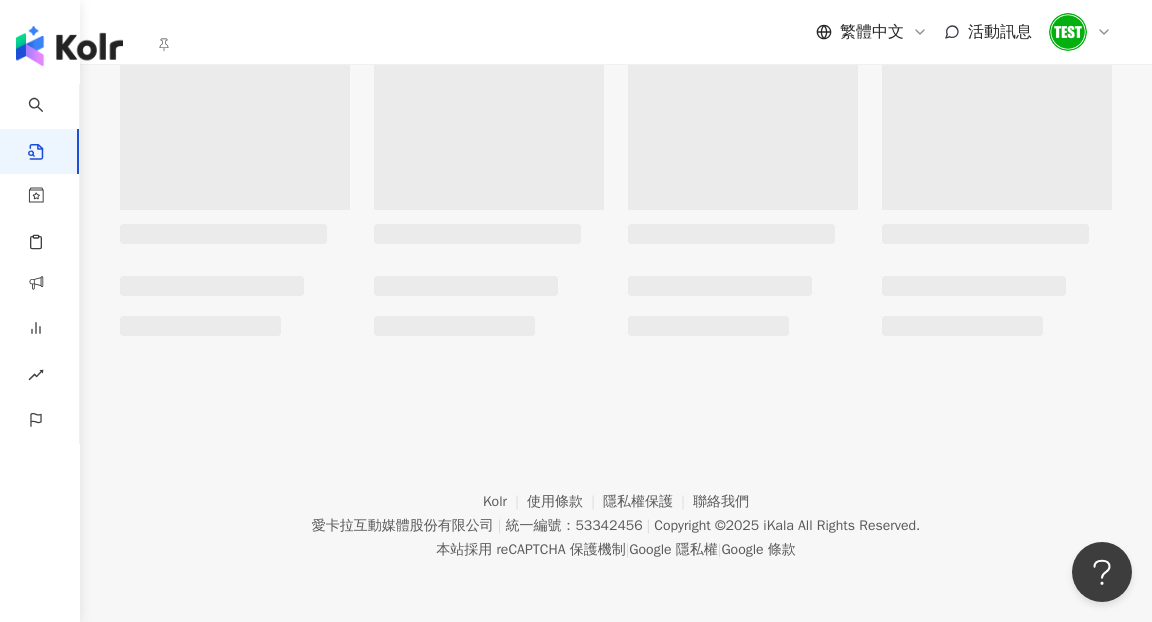 scroll, scrollTop: 0, scrollLeft: 0, axis: both 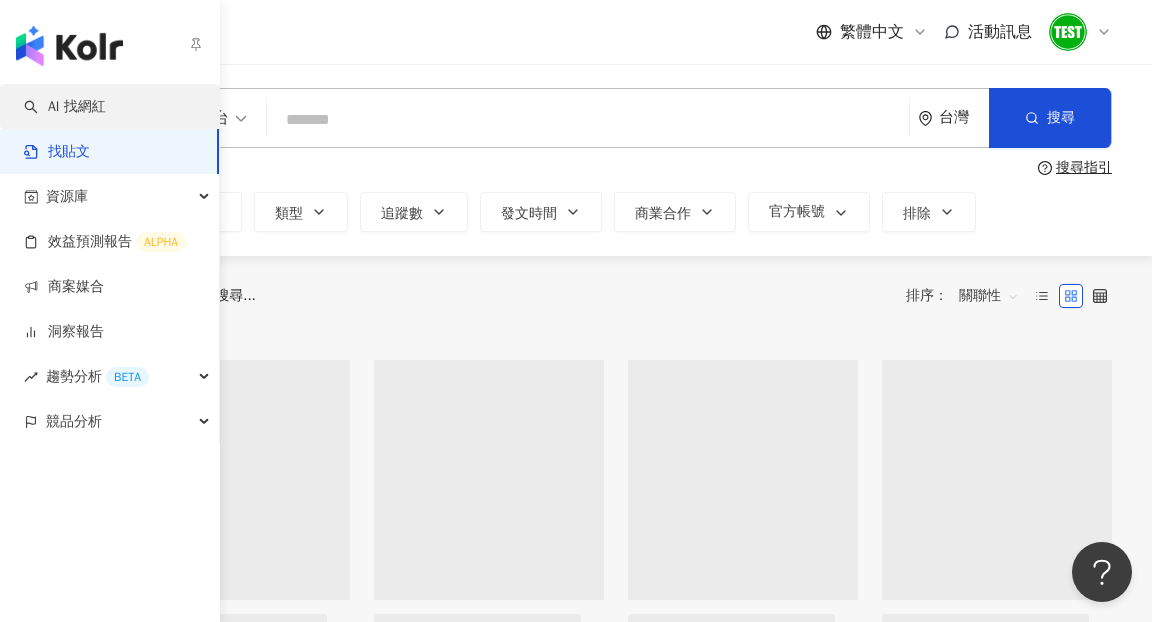 click on "AI 找網紅" at bounding box center [65, 107] 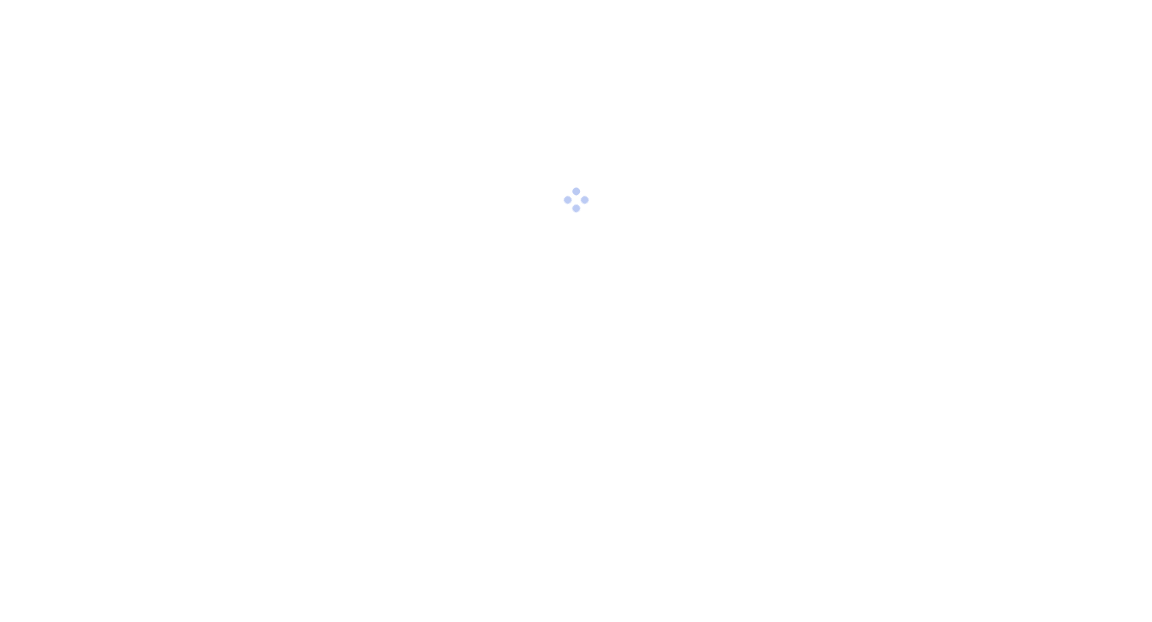 scroll, scrollTop: 0, scrollLeft: 0, axis: both 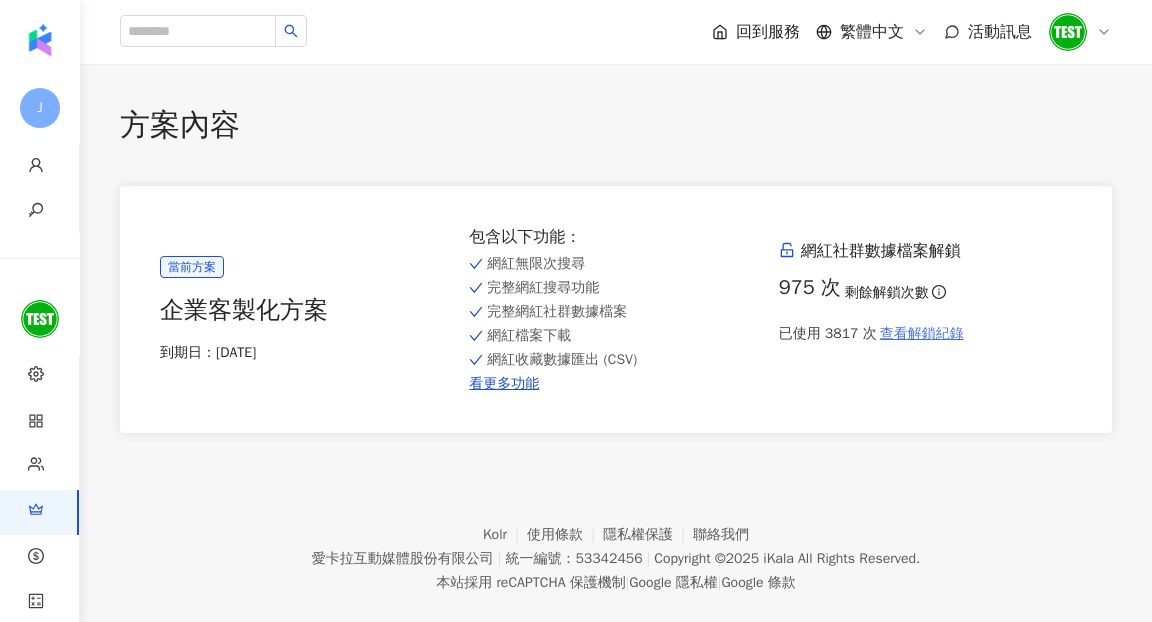 click on "查看解鎖紀錄" at bounding box center [922, 334] 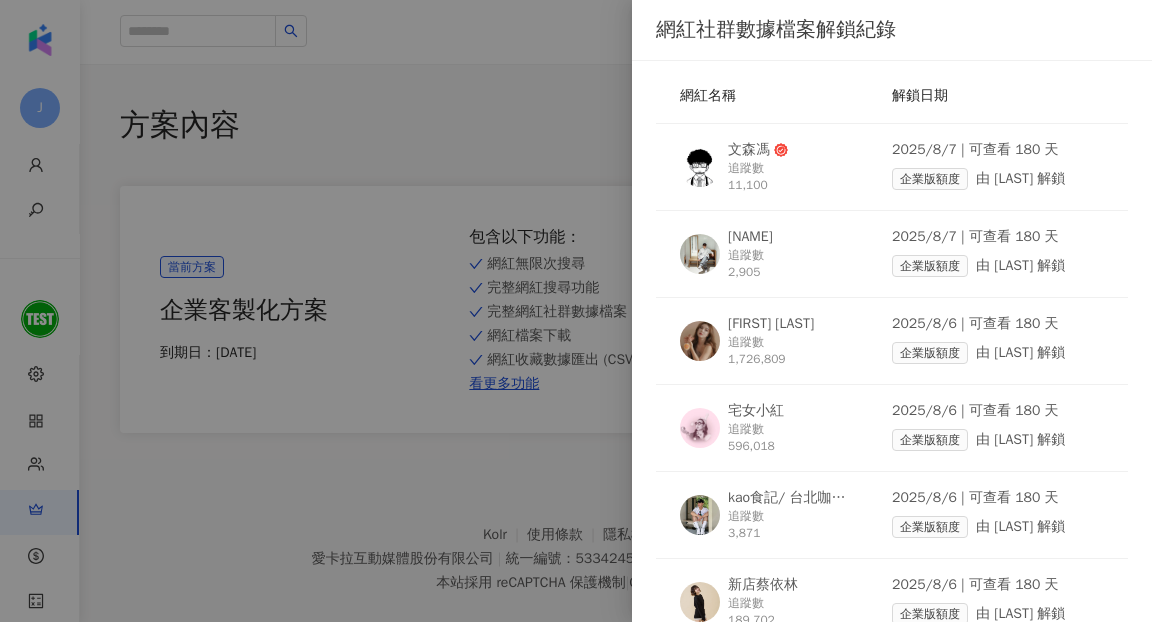 click at bounding box center (576, 311) 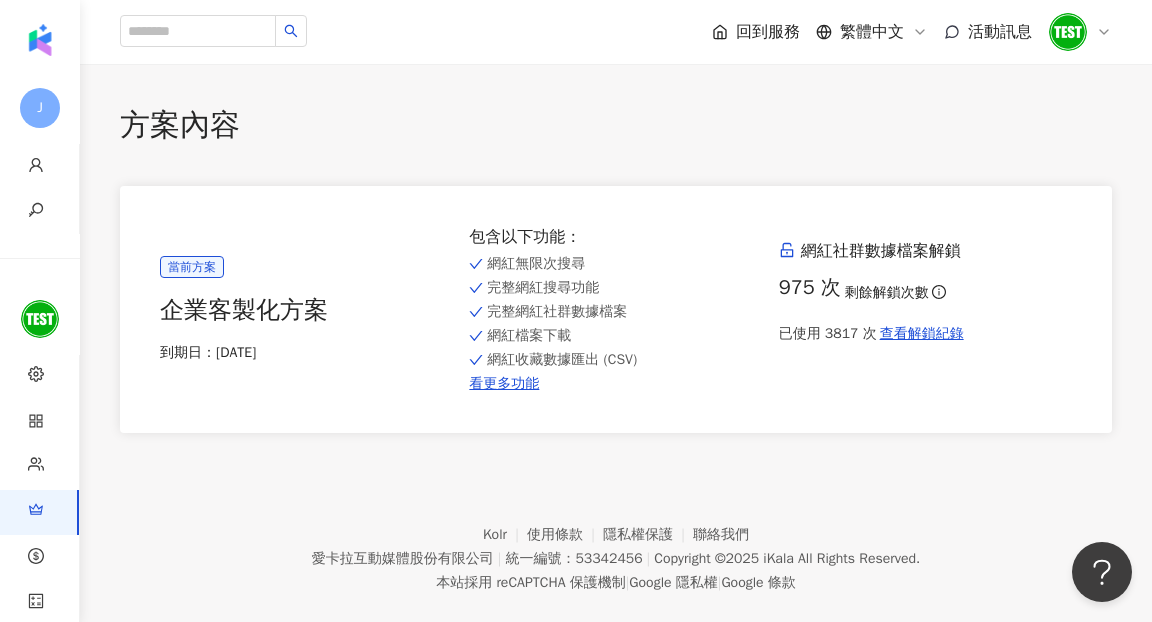 scroll, scrollTop: 0, scrollLeft: 0, axis: both 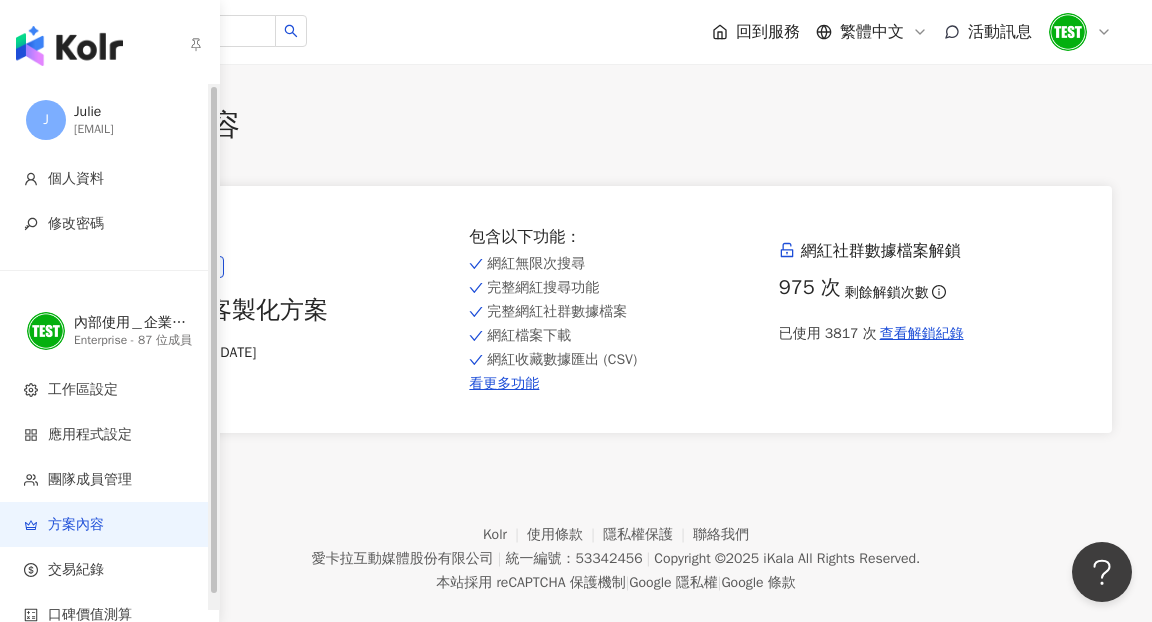 click at bounding box center [69, 46] 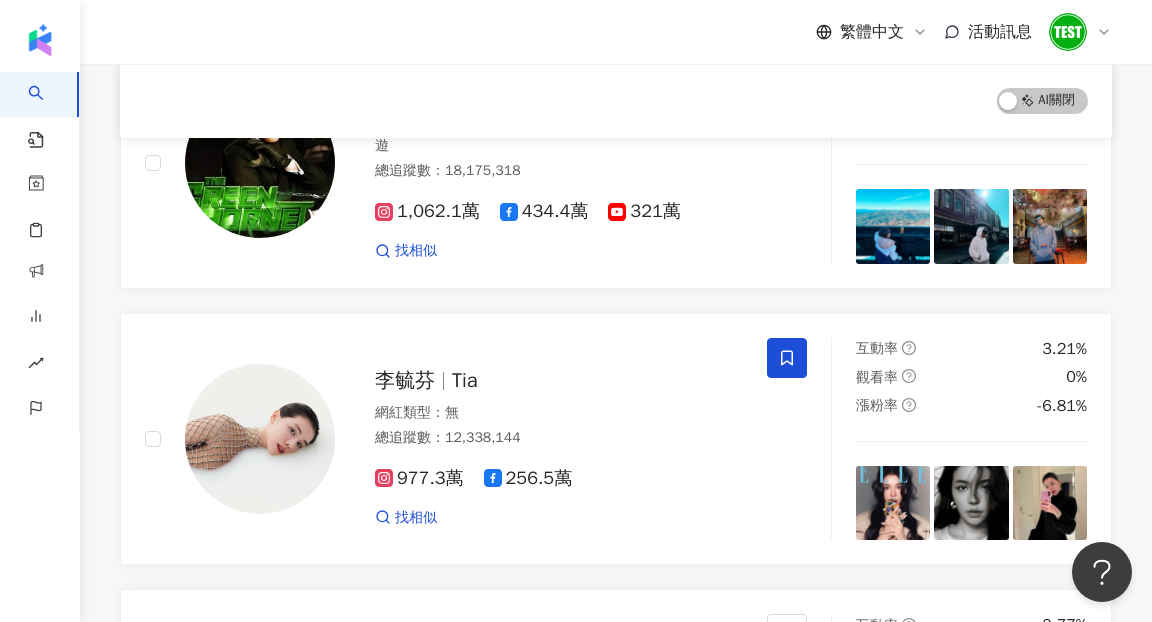 scroll, scrollTop: 626, scrollLeft: 0, axis: vertical 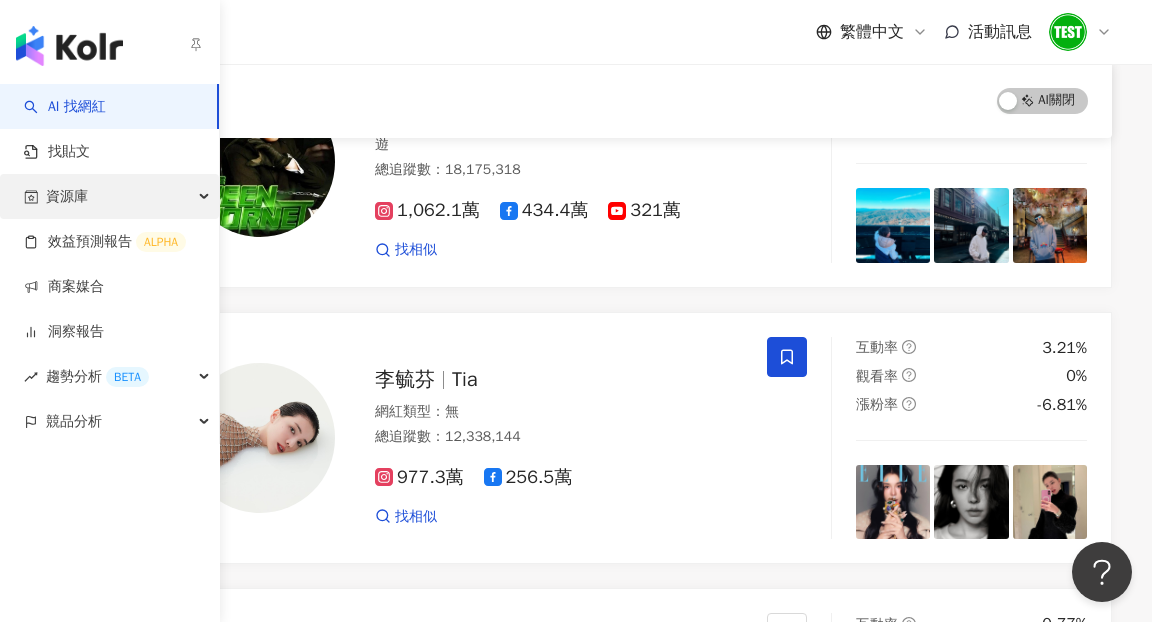 click on "資源庫" at bounding box center [67, 196] 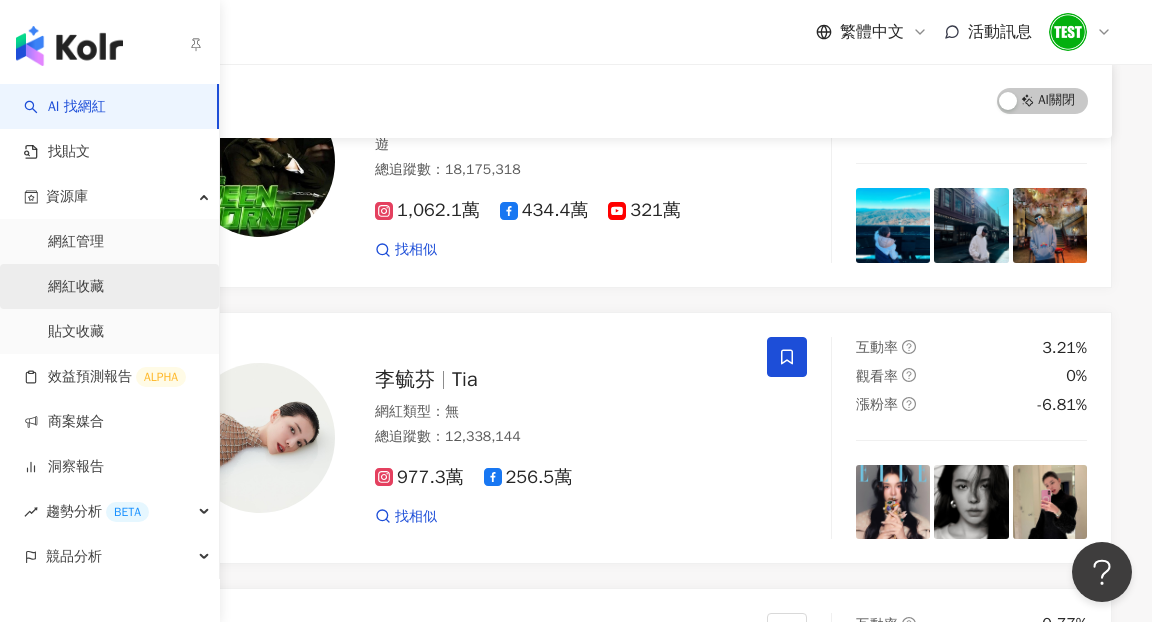 click on "網紅收藏" at bounding box center (76, 287) 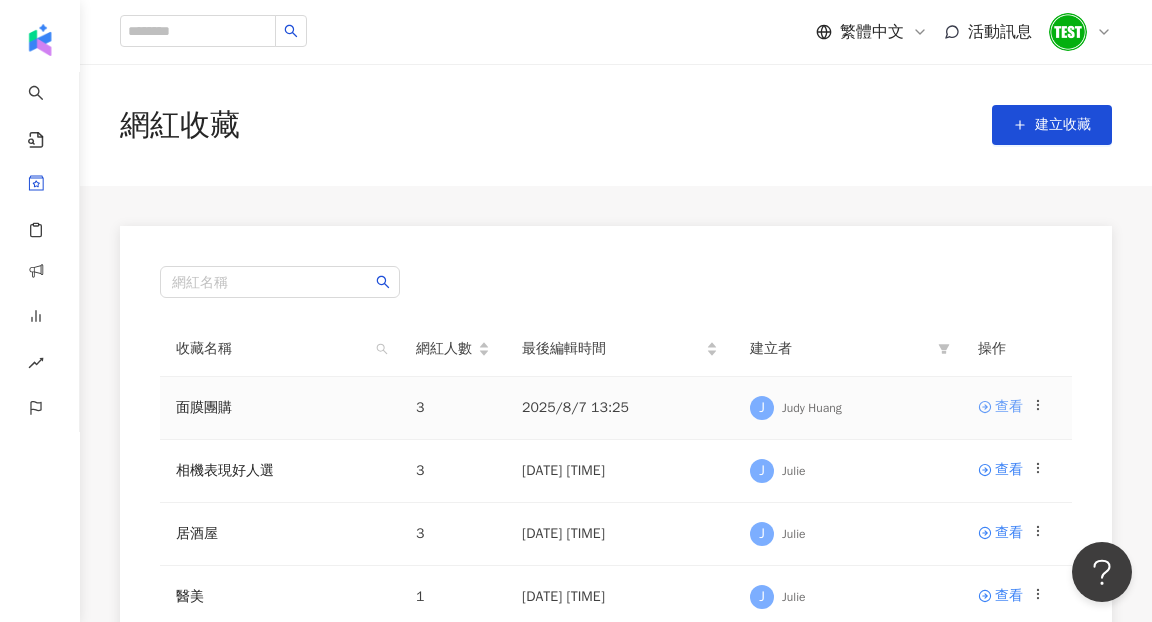 click on "查看" at bounding box center [1009, 407] 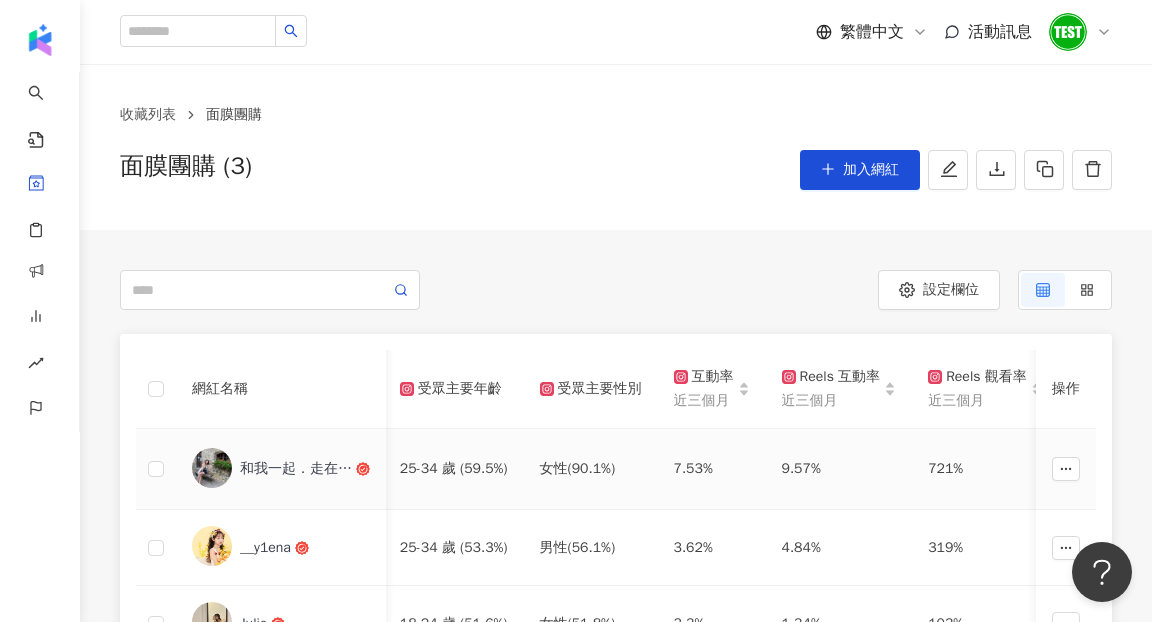 scroll, scrollTop: 0, scrollLeft: 1125, axis: horizontal 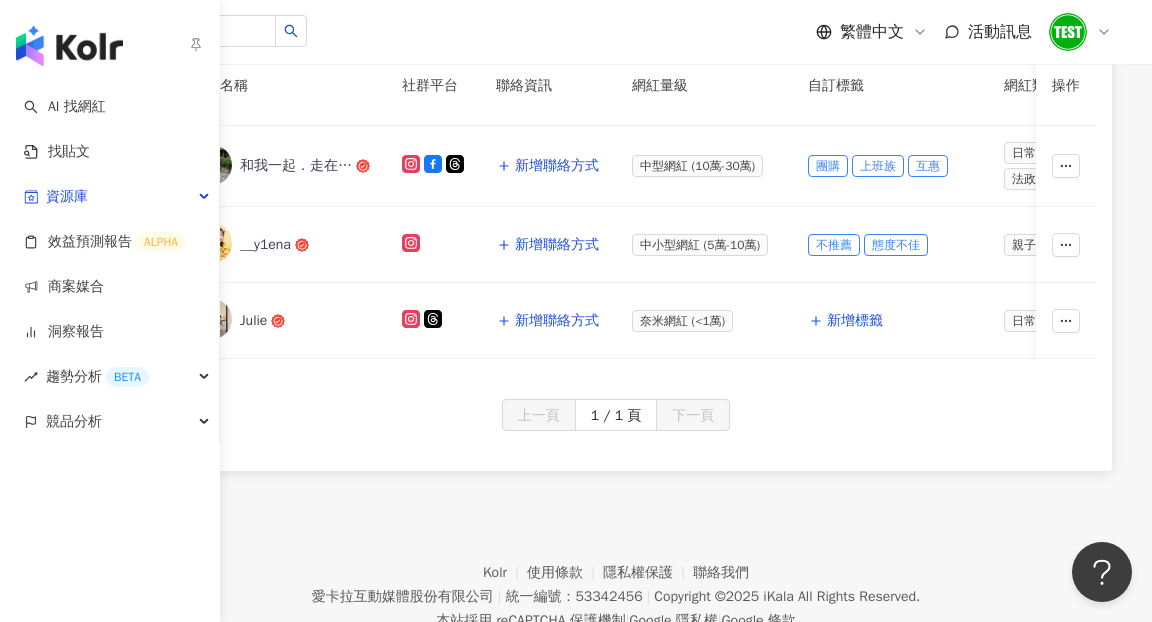 click at bounding box center (69, 46) 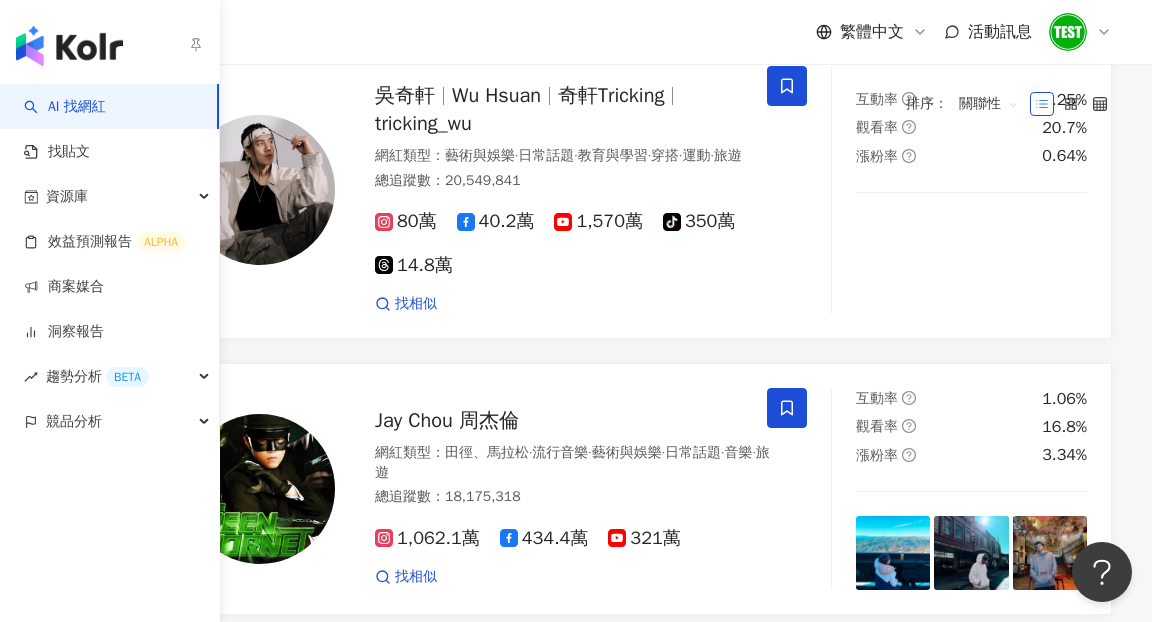 scroll, scrollTop: 0, scrollLeft: 0, axis: both 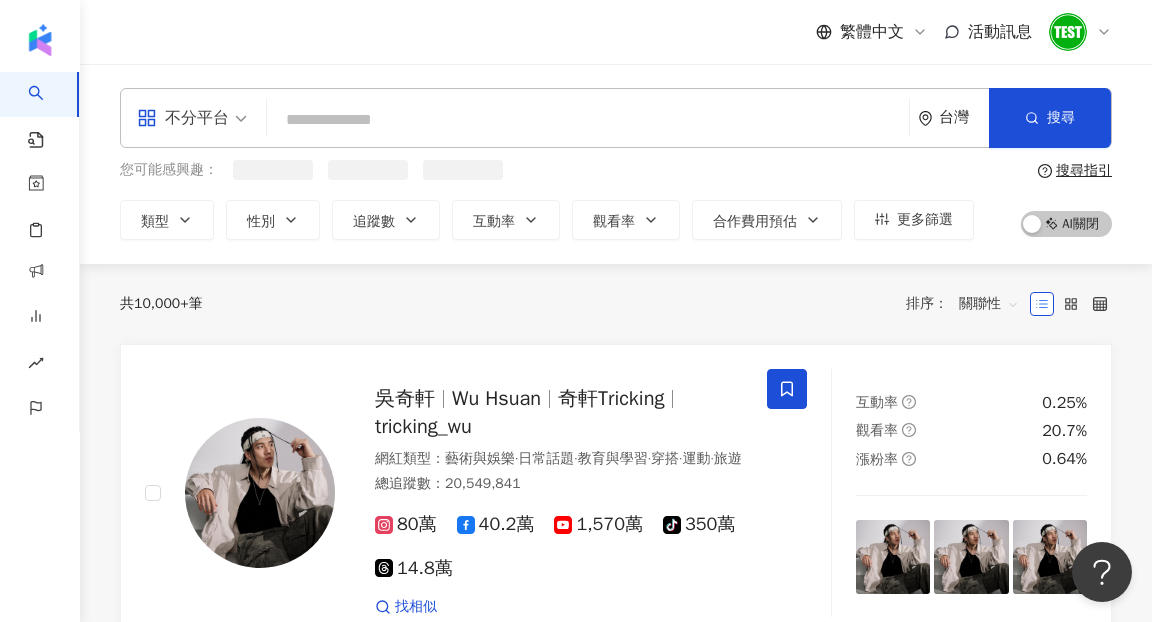 click on "不分平台 台灣 搜尋" at bounding box center (616, 118) 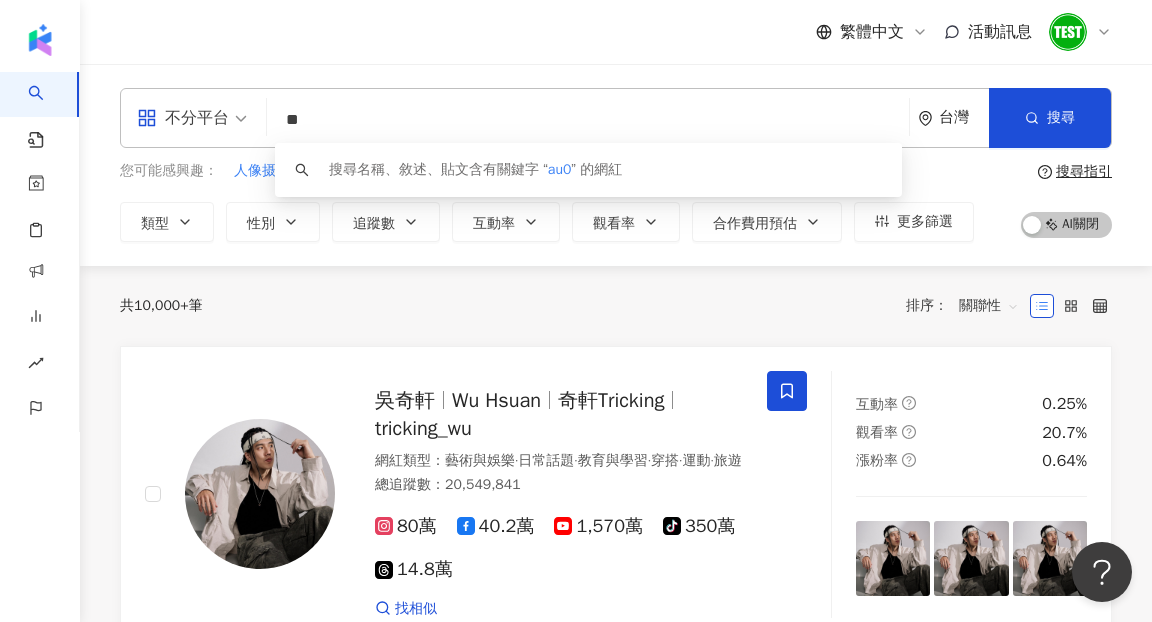 type on "*" 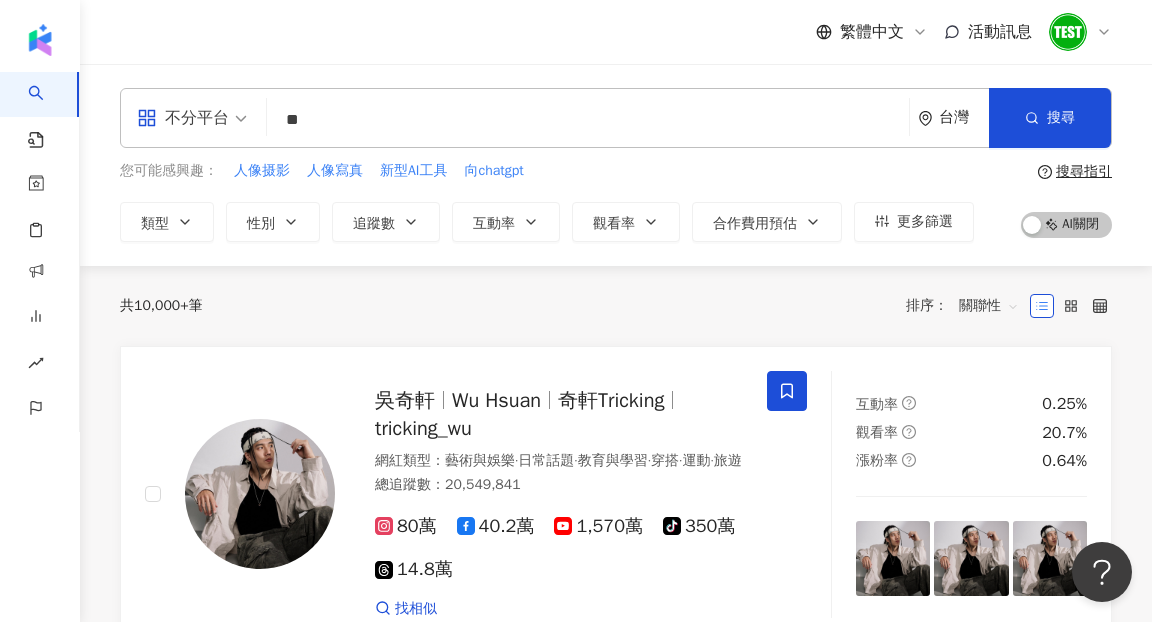 type on "*" 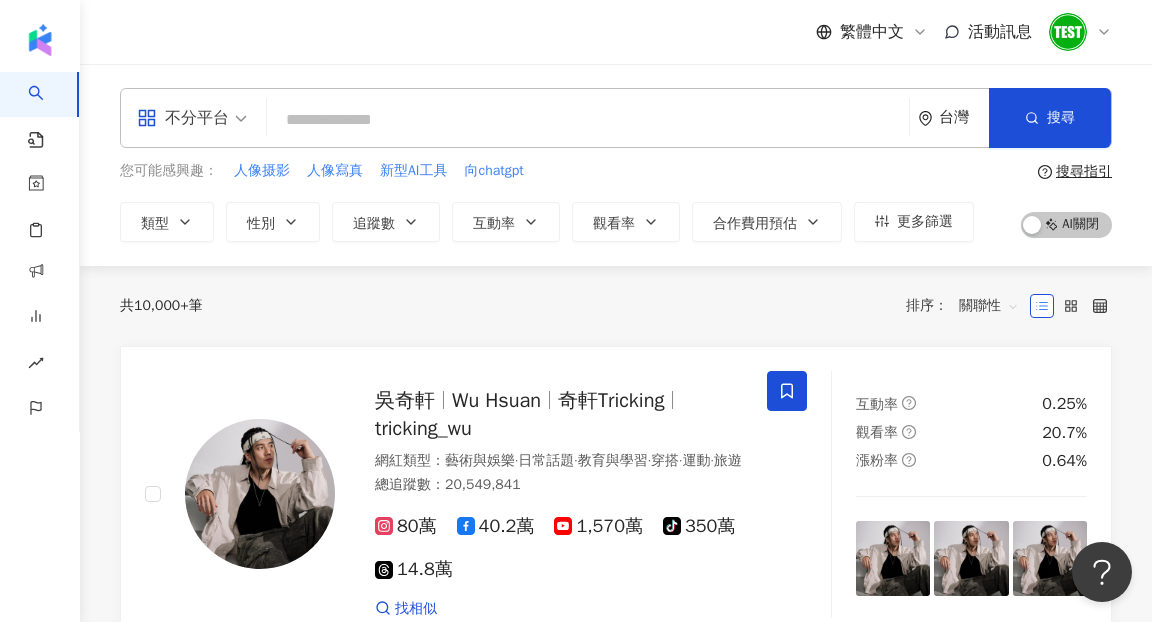 click at bounding box center [588, 120] 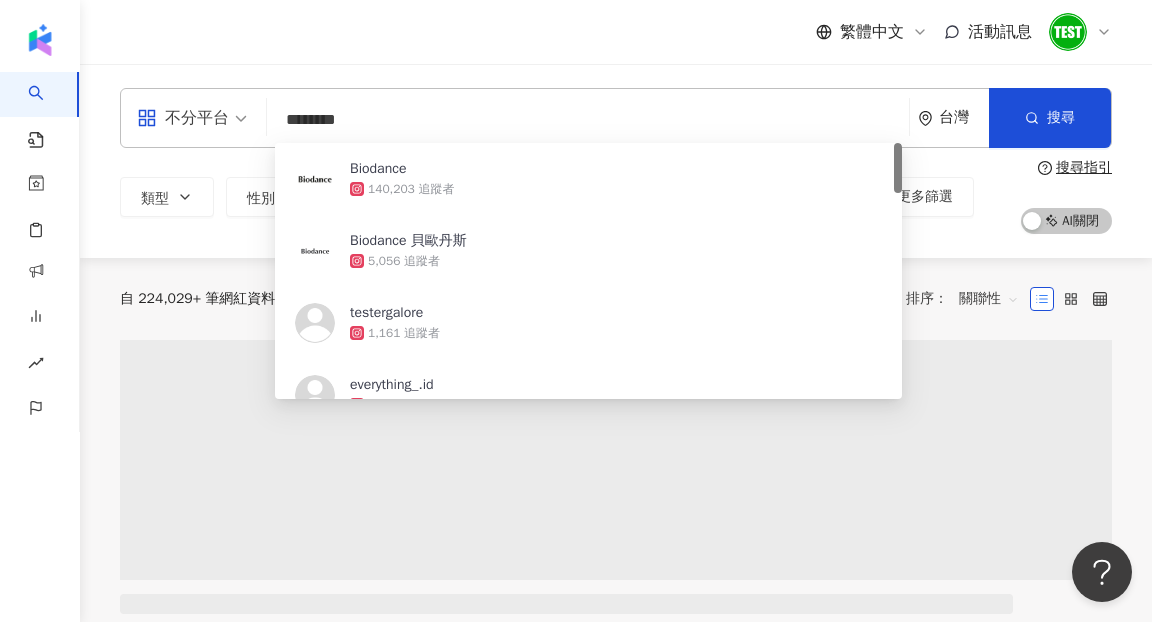 type on "********" 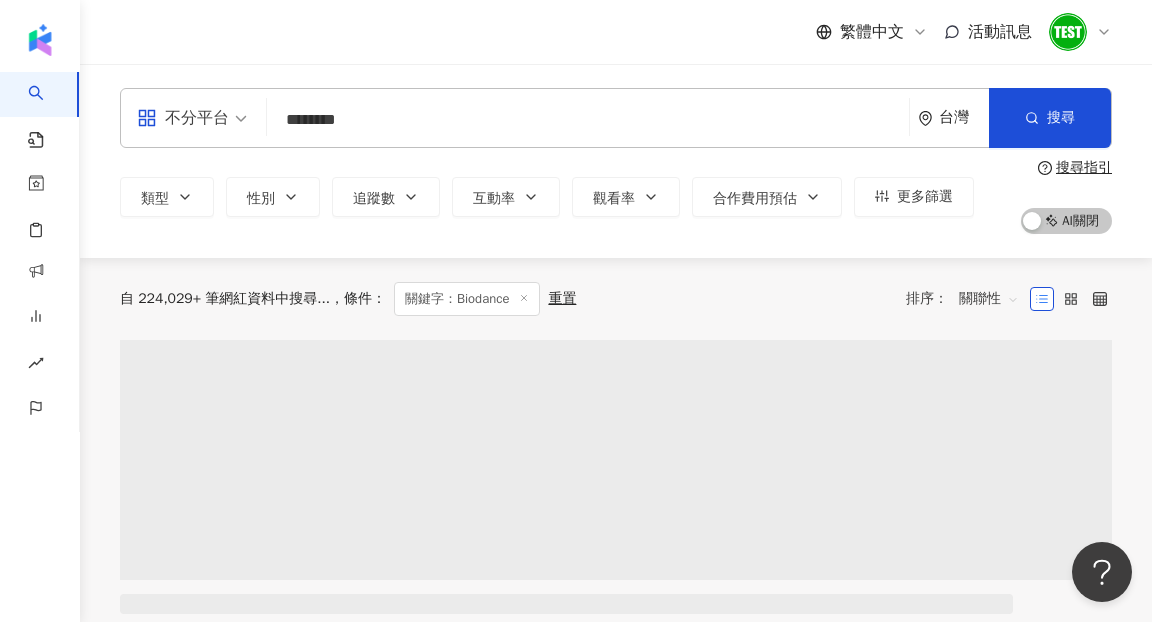 click on "繁體中文 活動訊息" at bounding box center [616, 32] 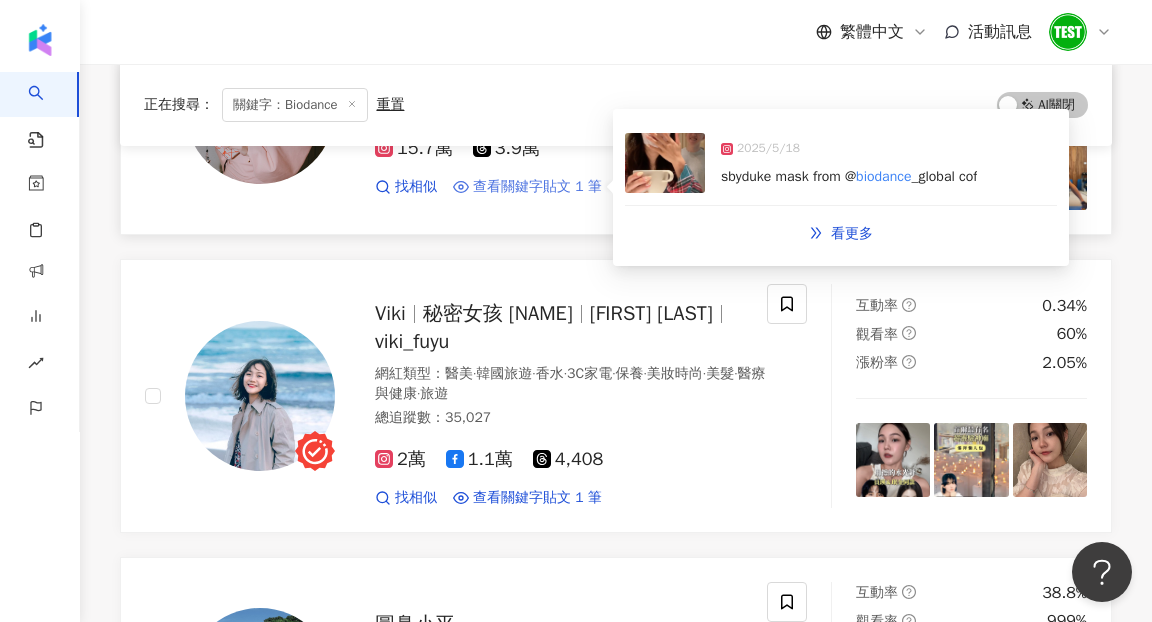 scroll, scrollTop: 700, scrollLeft: 0, axis: vertical 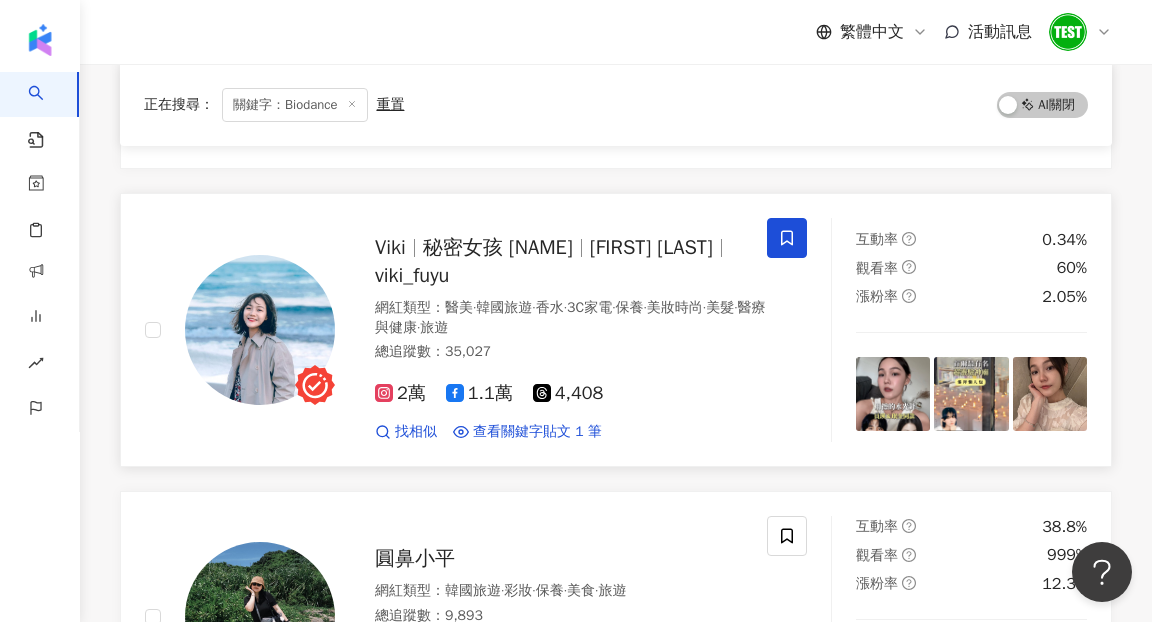 click 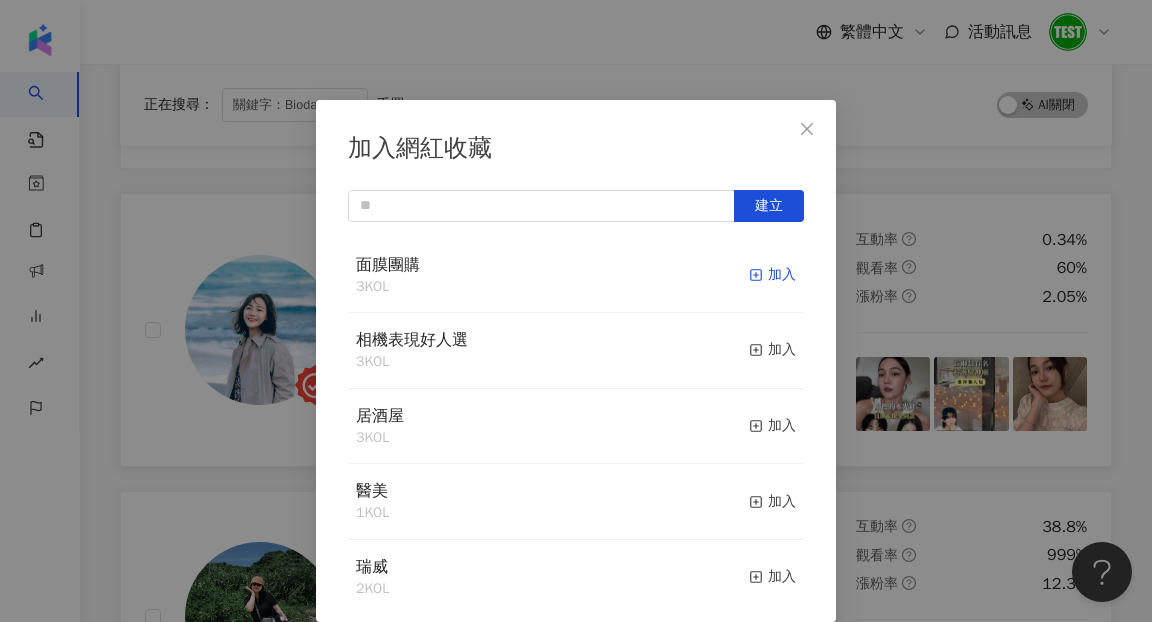 click on "加入" at bounding box center [772, 275] 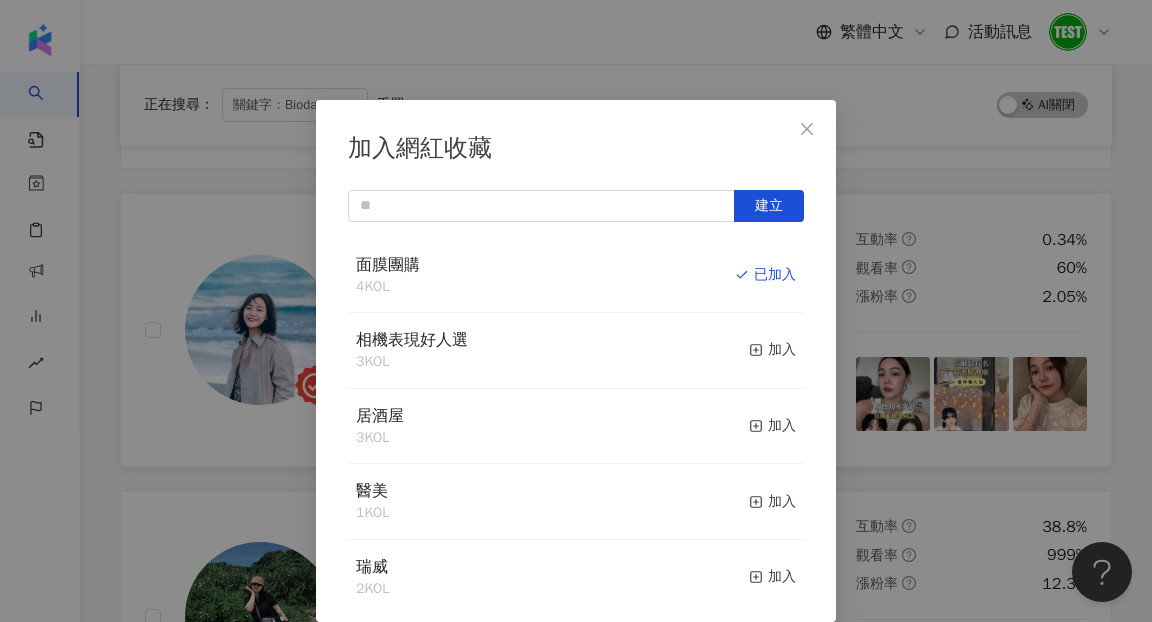 click on "加入網紅收藏 建立 面膜團購 4  KOL 已加入 相機表現好人選 3  KOL 加入 居酒屋 3  KOL 加入 醫美 1  KOL 加入 瑞威 2  KOL 加入 Venchi 45  KOL 加入 青鳥家居 2  KOL 加入 甜點 3  KOL 加入 HH草本新淨界 54  KOL 加入 教育 1  KOL 加入" at bounding box center [576, 311] 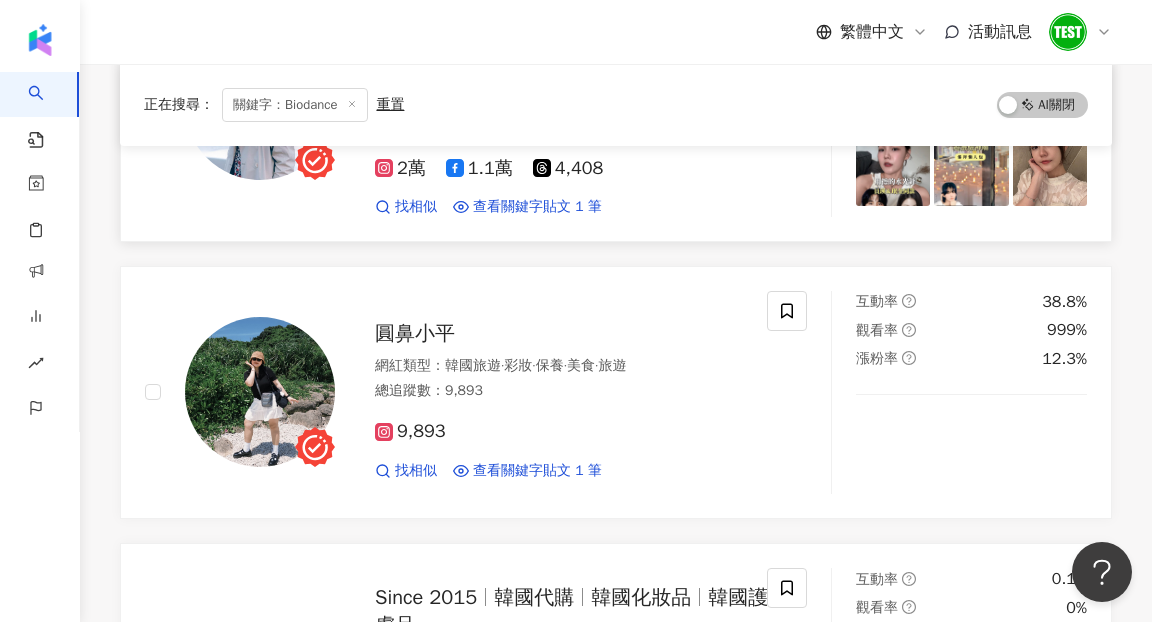 scroll, scrollTop: 924, scrollLeft: 0, axis: vertical 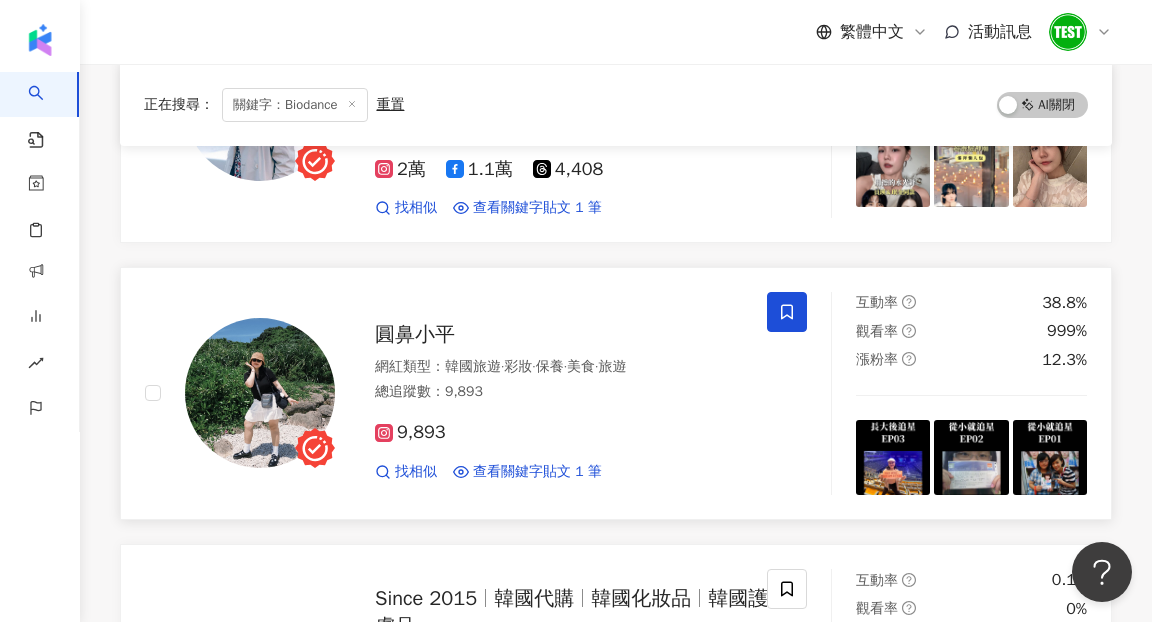 click at bounding box center [787, 312] 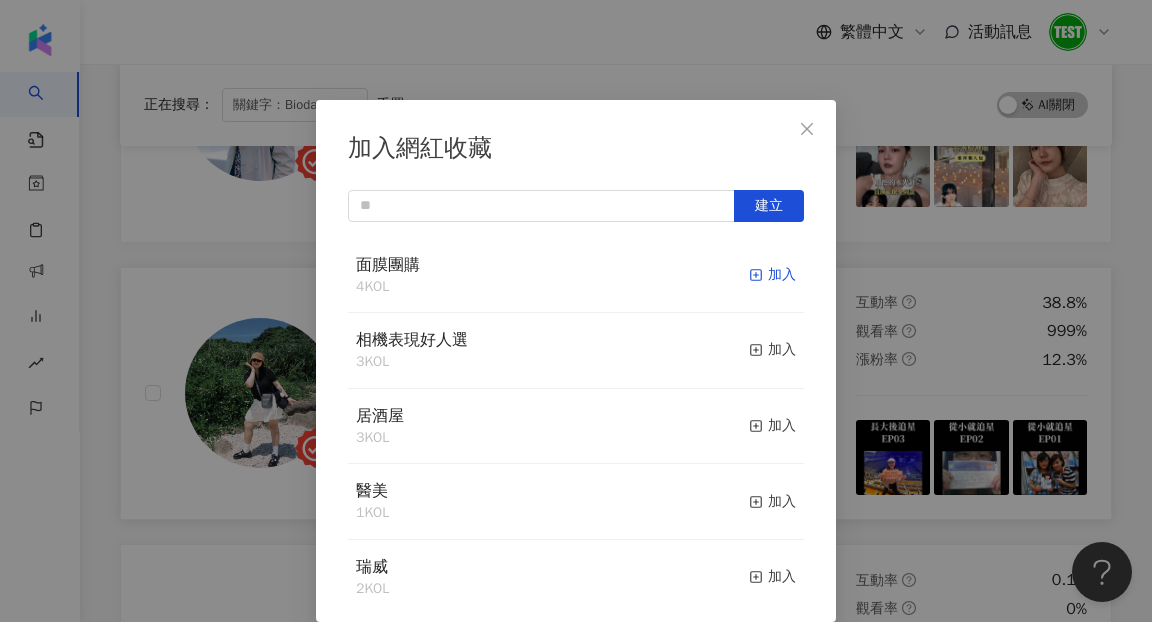 click on "加入" at bounding box center [772, 275] 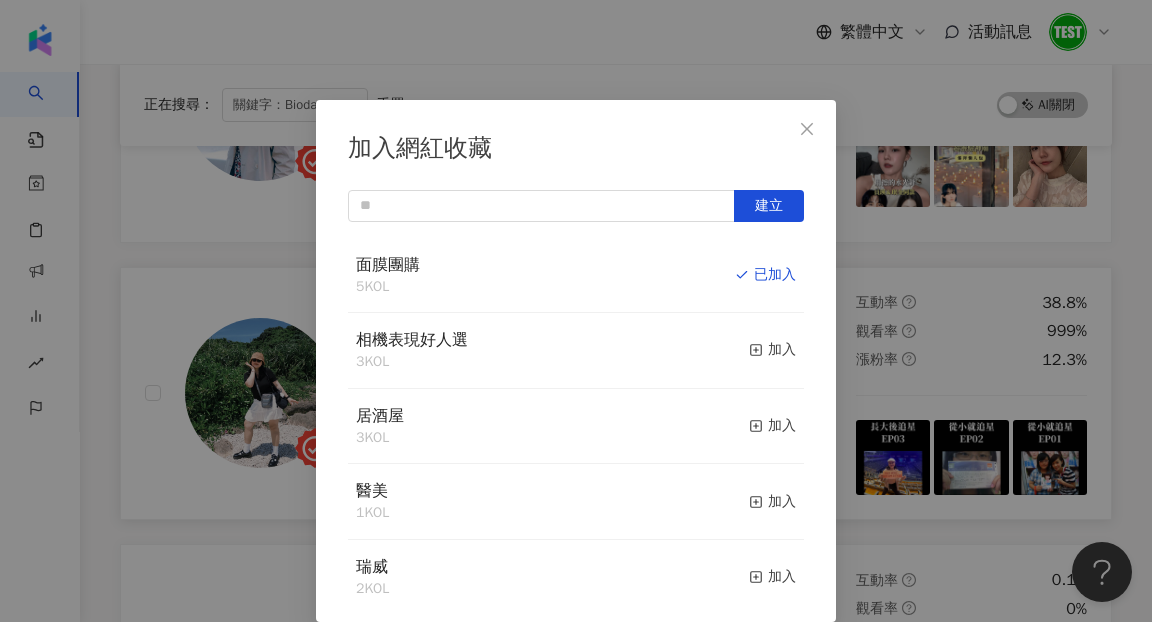 click on "加入網紅收藏 建立 面膜團購 5  KOL 已加入 相機表現好人選 3  KOL 加入 居酒屋 3  KOL 加入 醫美 1  KOL 加入 瑞威 2  KOL 加入 Venchi 45  KOL 加入 青鳥家居 2  KOL 加入 甜點 3  KOL 加入 HH草本新淨界 54  KOL 加入 教育 1  KOL 加入" at bounding box center [576, 311] 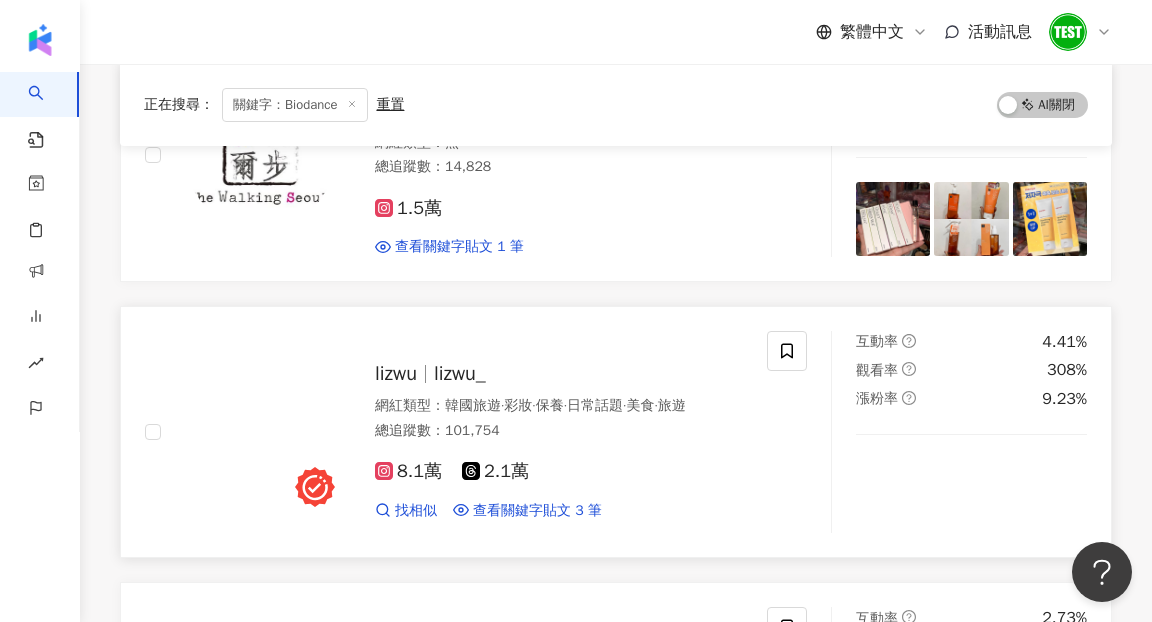 scroll, scrollTop: 1480, scrollLeft: 0, axis: vertical 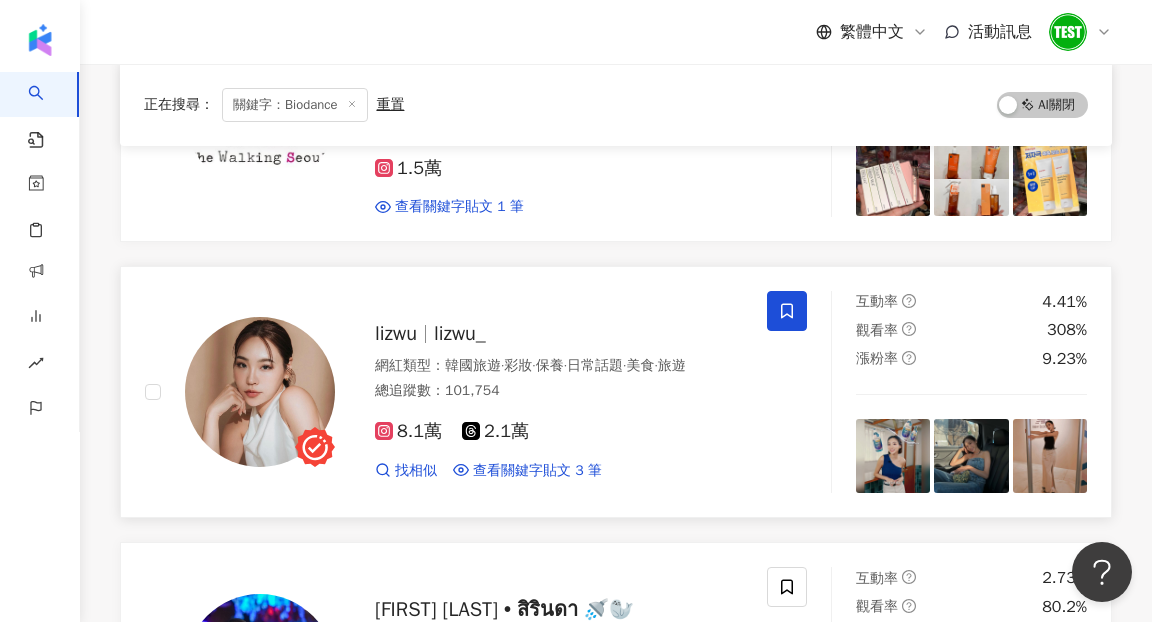 click 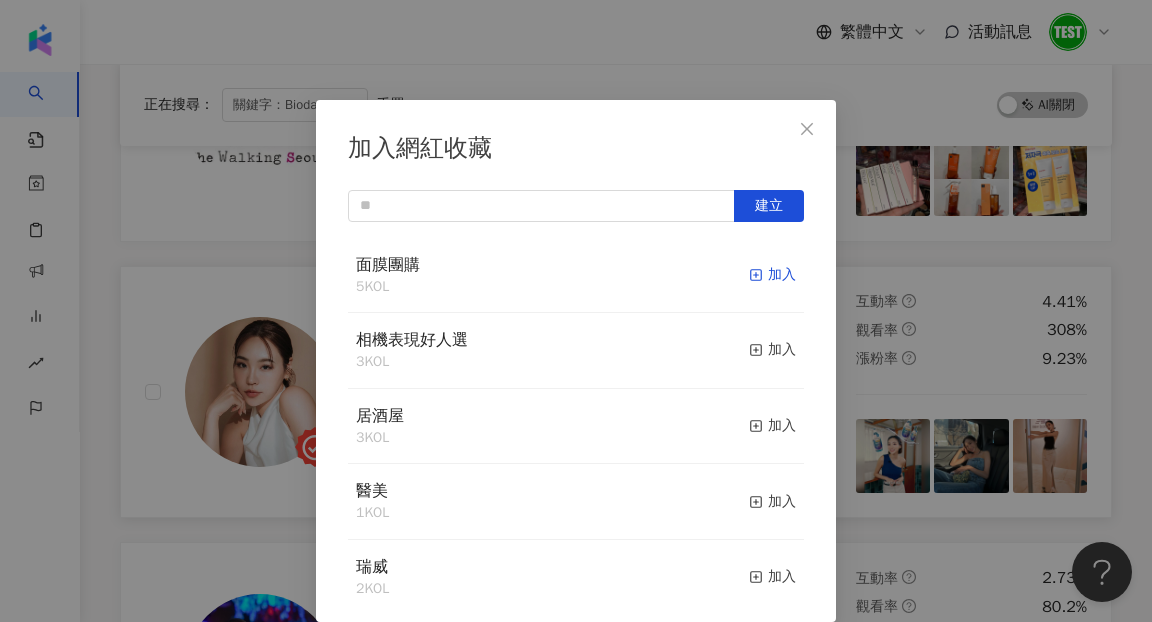 click on "加入" at bounding box center (772, 275) 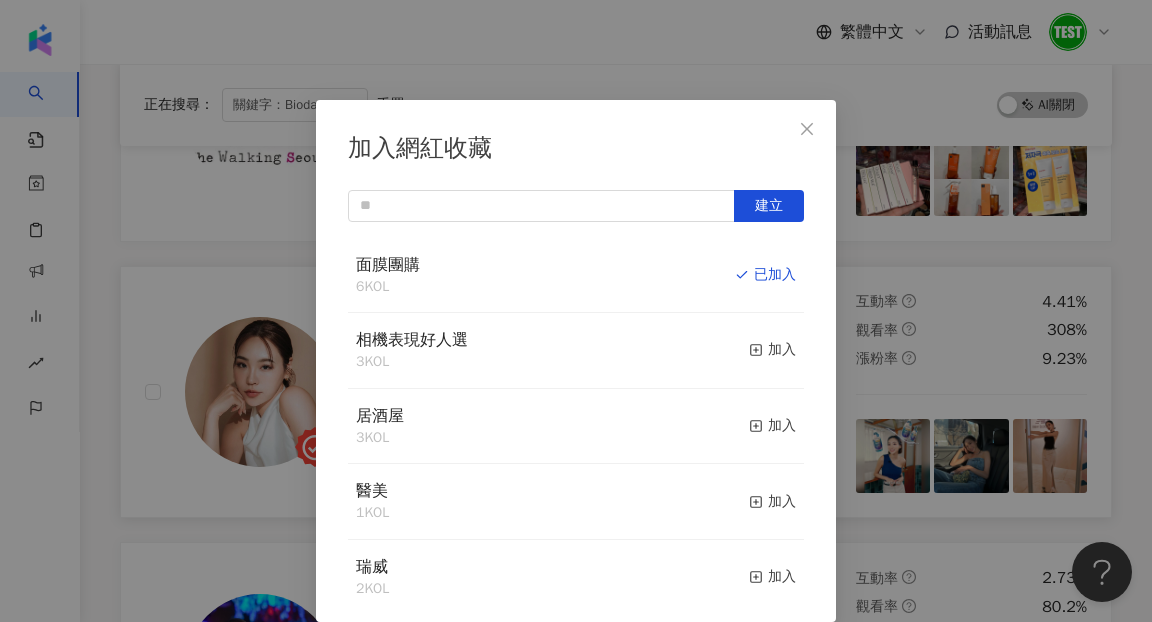 click on "加入網紅收藏 建立 面膜團購 6  KOL 已加入 相機表現好人選 3  KOL 加入 居酒屋 3  KOL 加入 醫美 1  KOL 加入 瑞威 2  KOL 加入 Venchi 45  KOL 加入 青鳥家居 2  KOL 加入 甜點 3  KOL 加入 HH草本新淨界 54  KOL 加入 教育 1  KOL 加入" at bounding box center [576, 311] 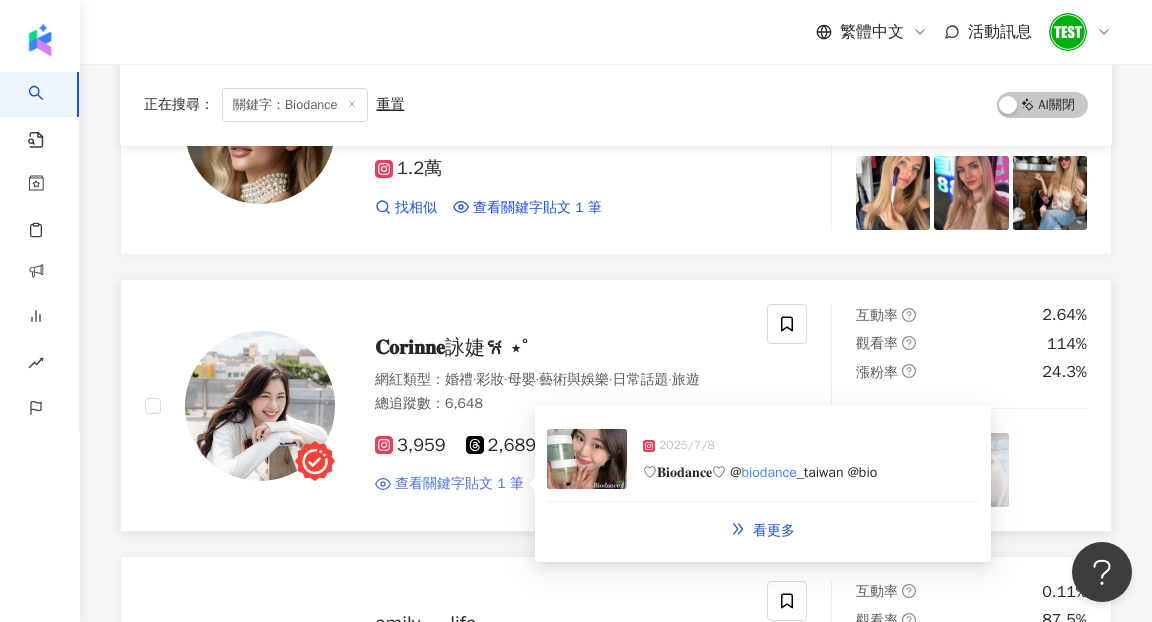 scroll, scrollTop: 2333, scrollLeft: 0, axis: vertical 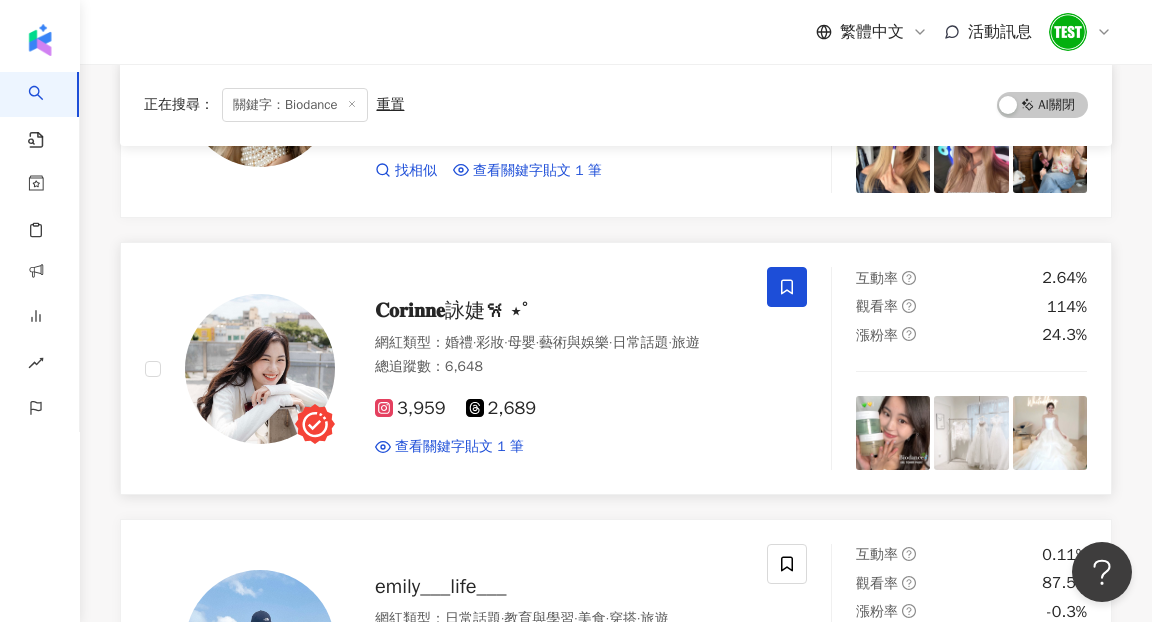 click 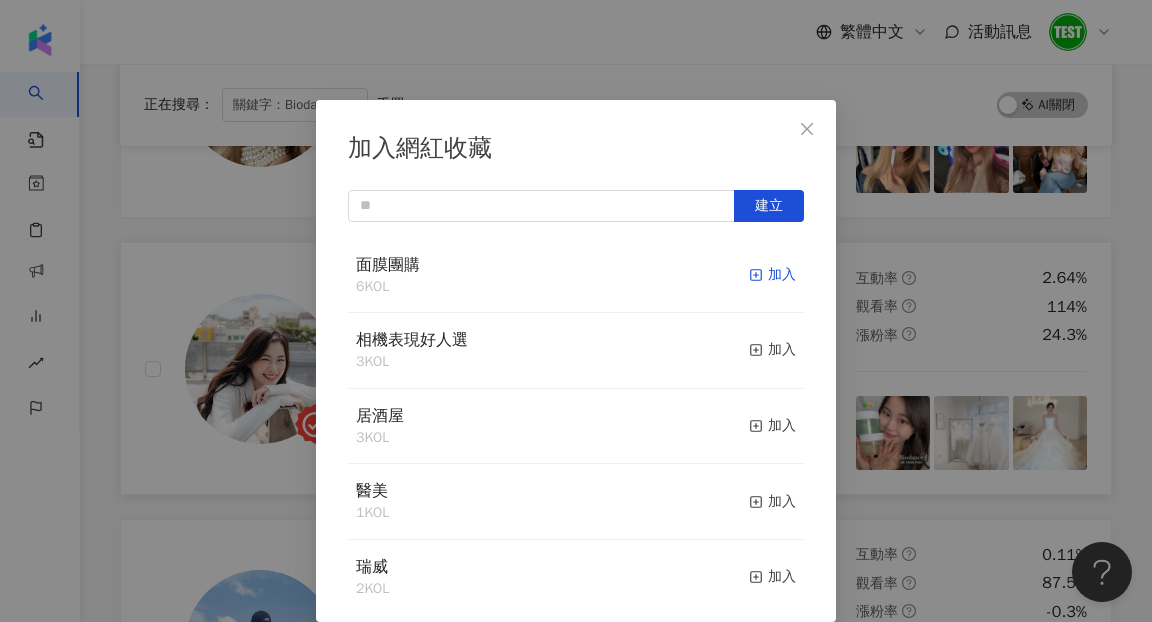 click on "加入" at bounding box center [772, 275] 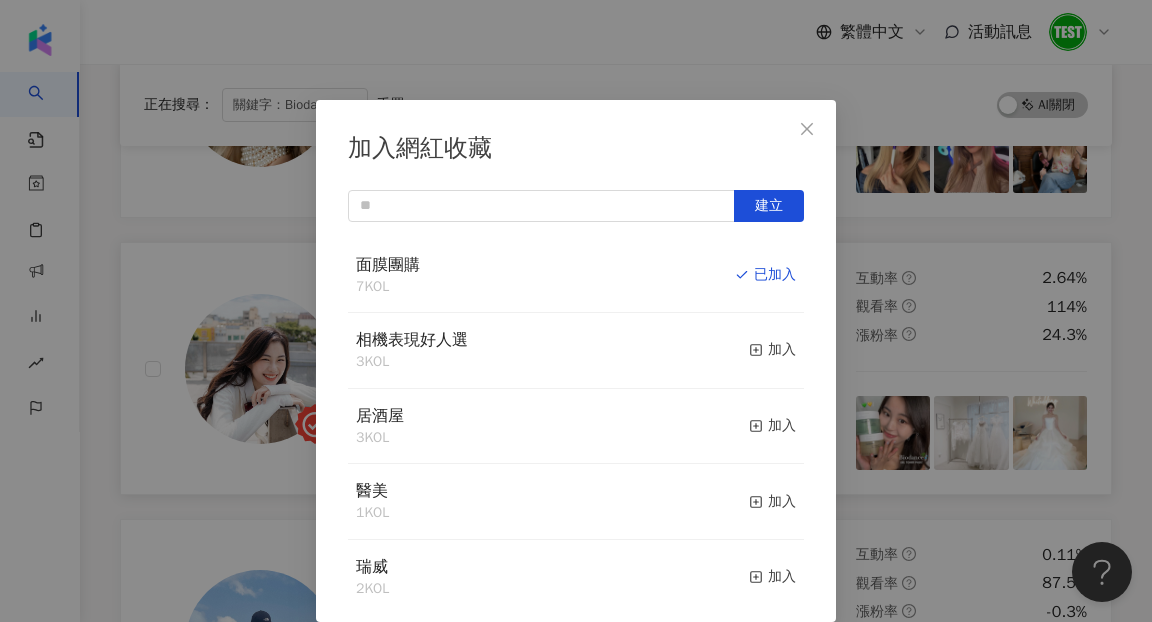 click on "加入網紅收藏 建立 面膜團購 7  KOL 已加入 相機表現好人選 3  KOL 加入 居酒屋 3  KOL 加入 醫美 1  KOL 加入 瑞威 2  KOL 加入 Venchi 45  KOL 加入 青鳥家居 2  KOL 加入 甜點 3  KOL 加入 HH草本新淨界 54  KOL 加入 教育 1  KOL 加入" at bounding box center (576, 311) 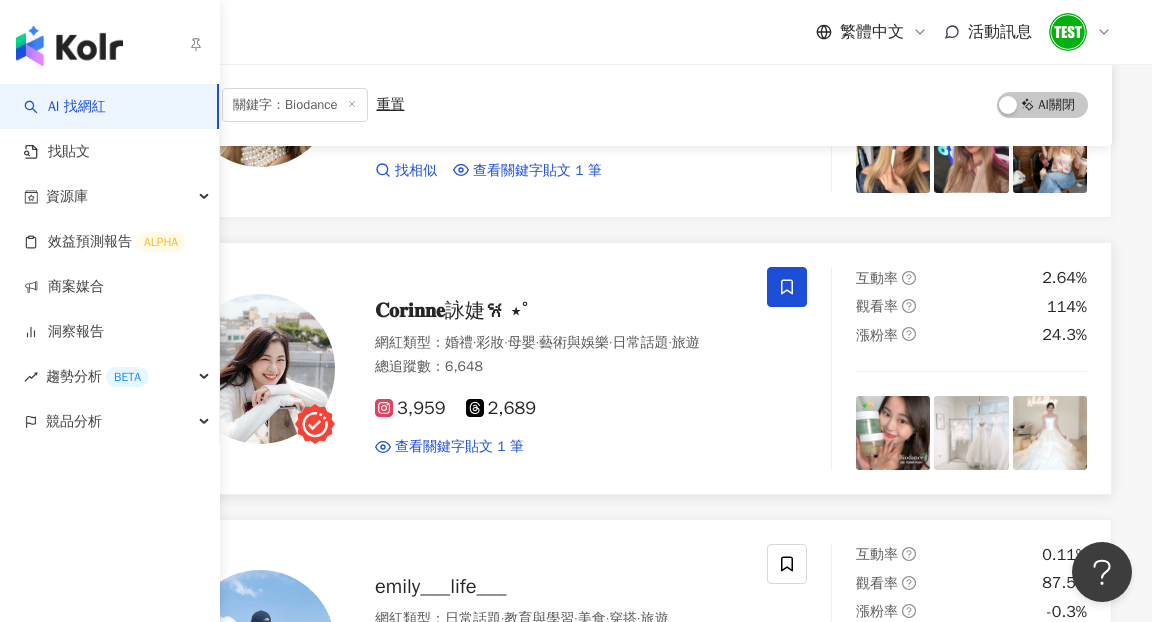 click on "AI 找網紅" at bounding box center (65, 107) 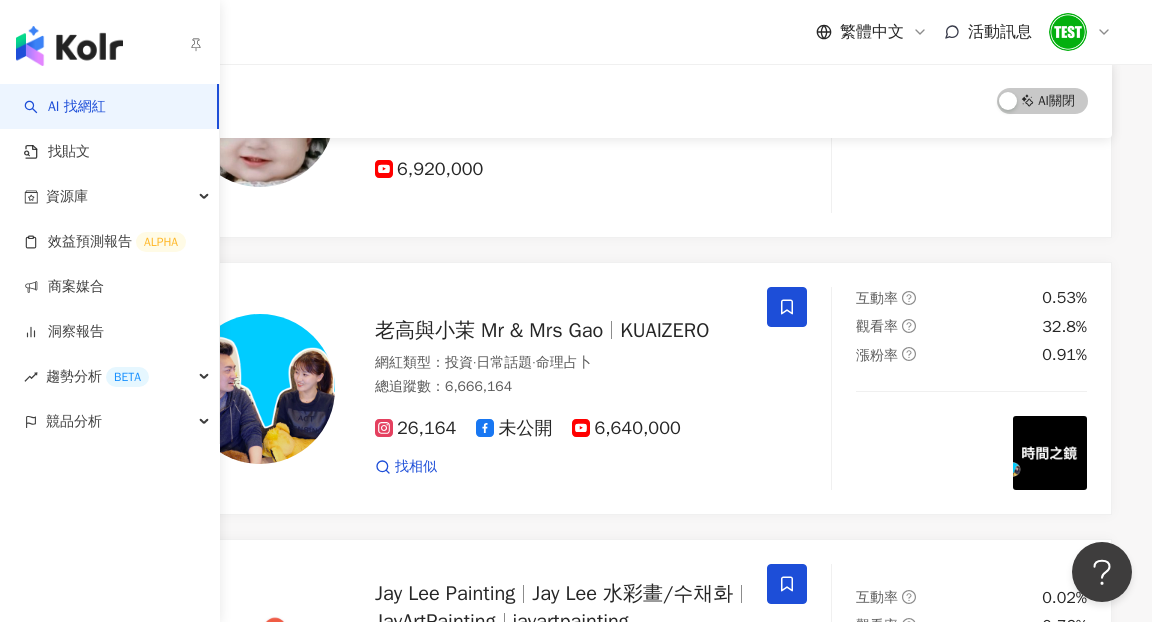 type 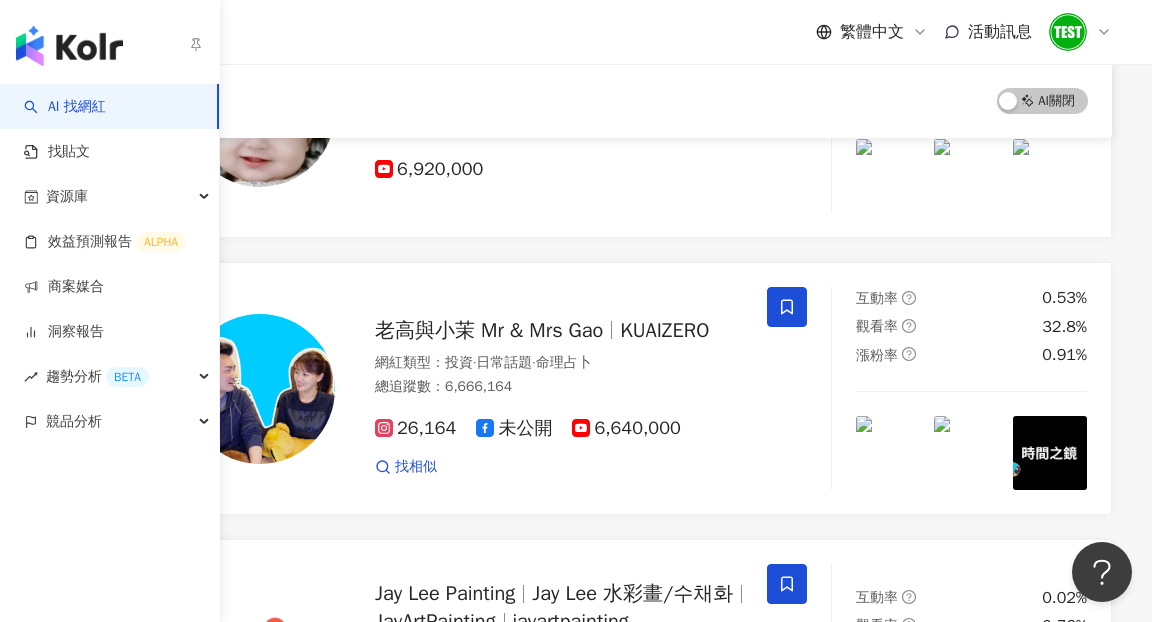scroll, scrollTop: 0, scrollLeft: 0, axis: both 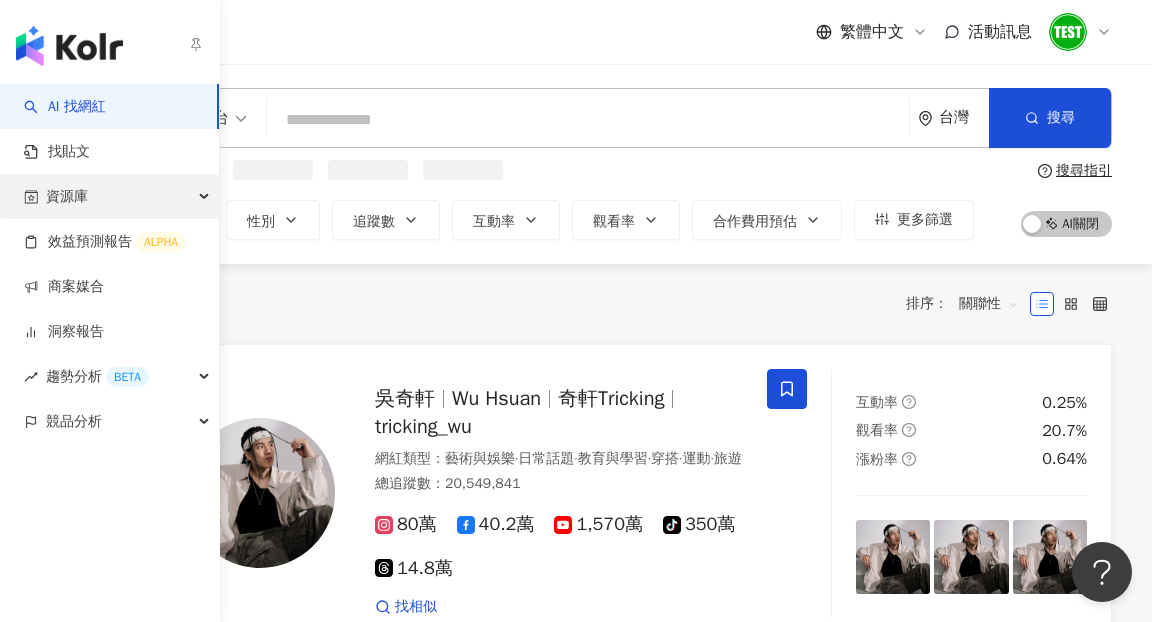 click on "資源庫" at bounding box center (67, 196) 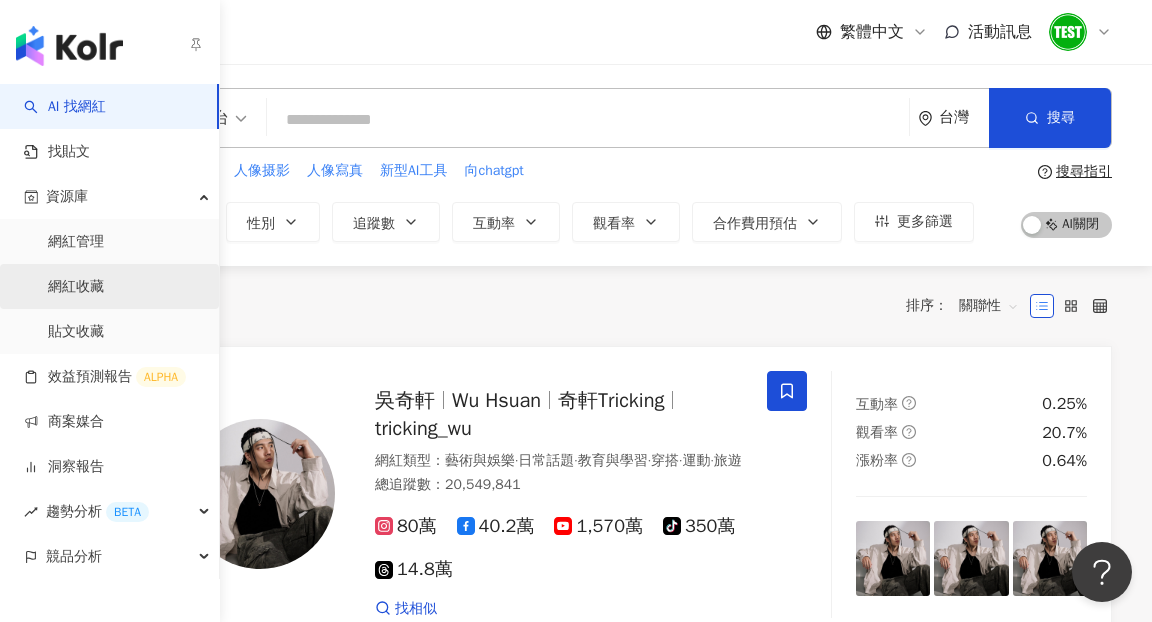 click on "網紅收藏" at bounding box center (76, 287) 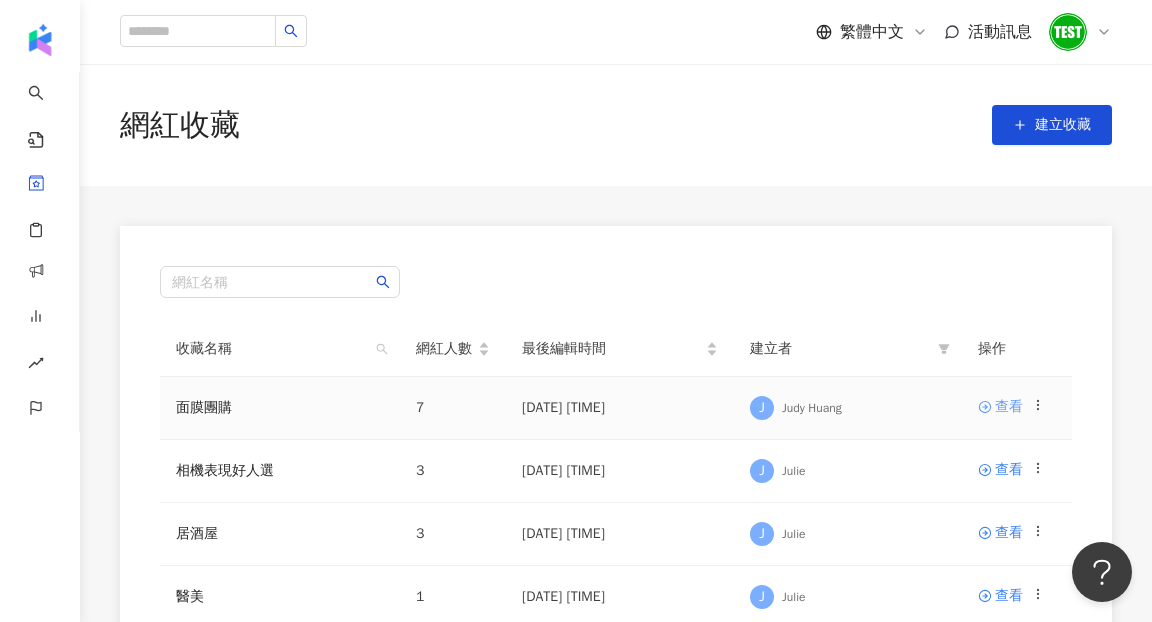 click on "查看" at bounding box center (1009, 407) 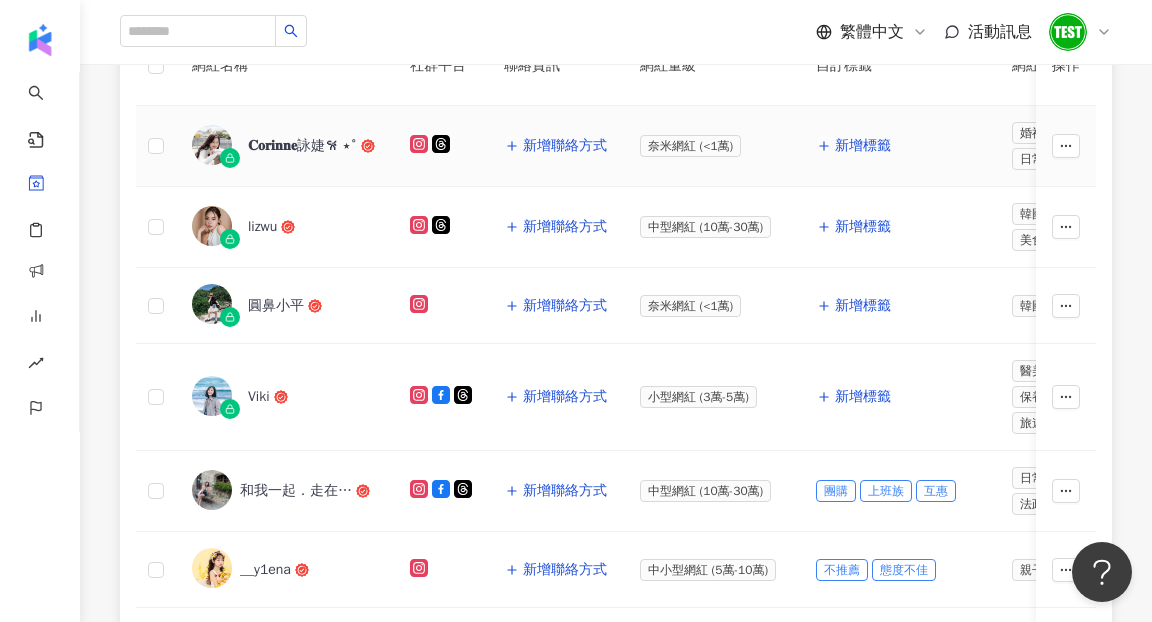 scroll, scrollTop: 324, scrollLeft: 0, axis: vertical 